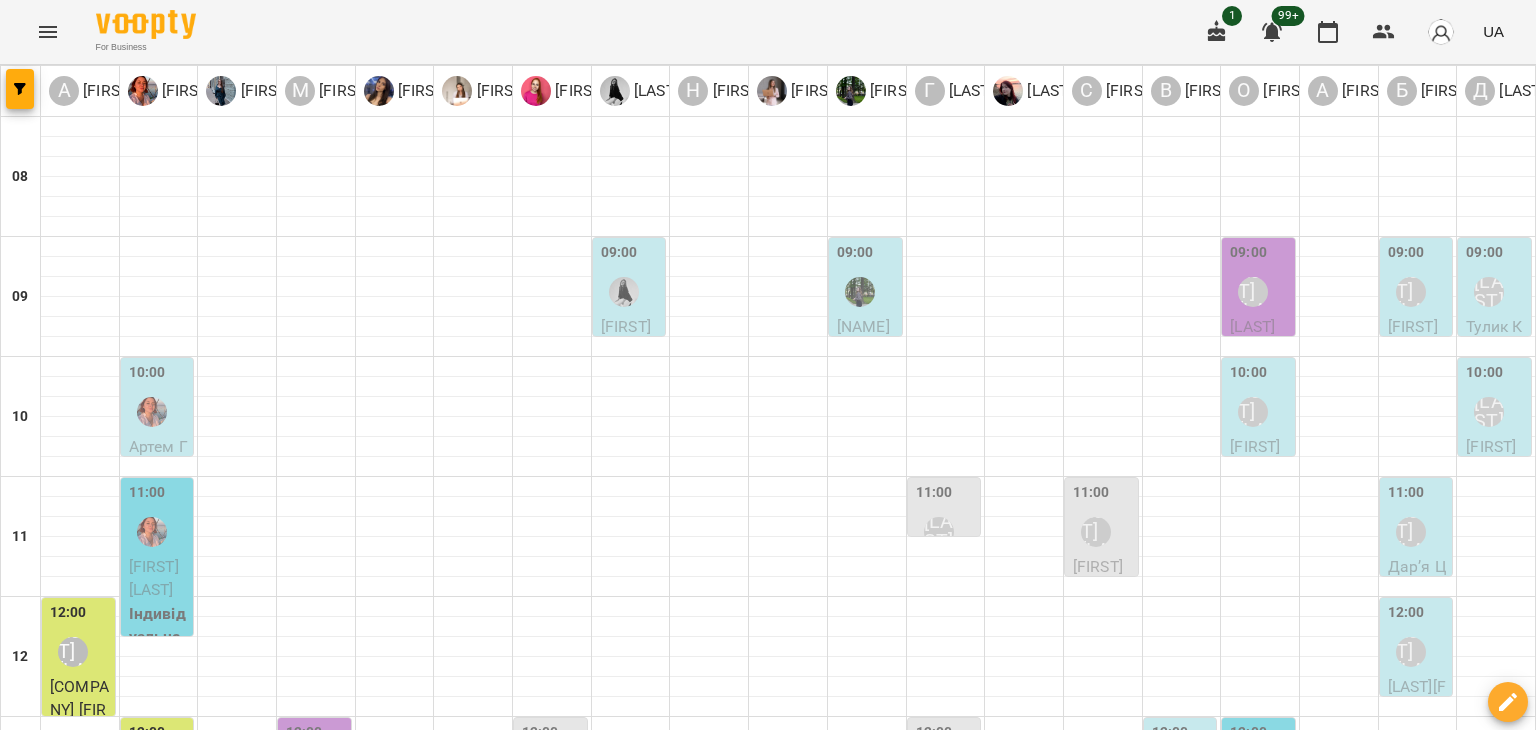 scroll, scrollTop: 0, scrollLeft: 0, axis: both 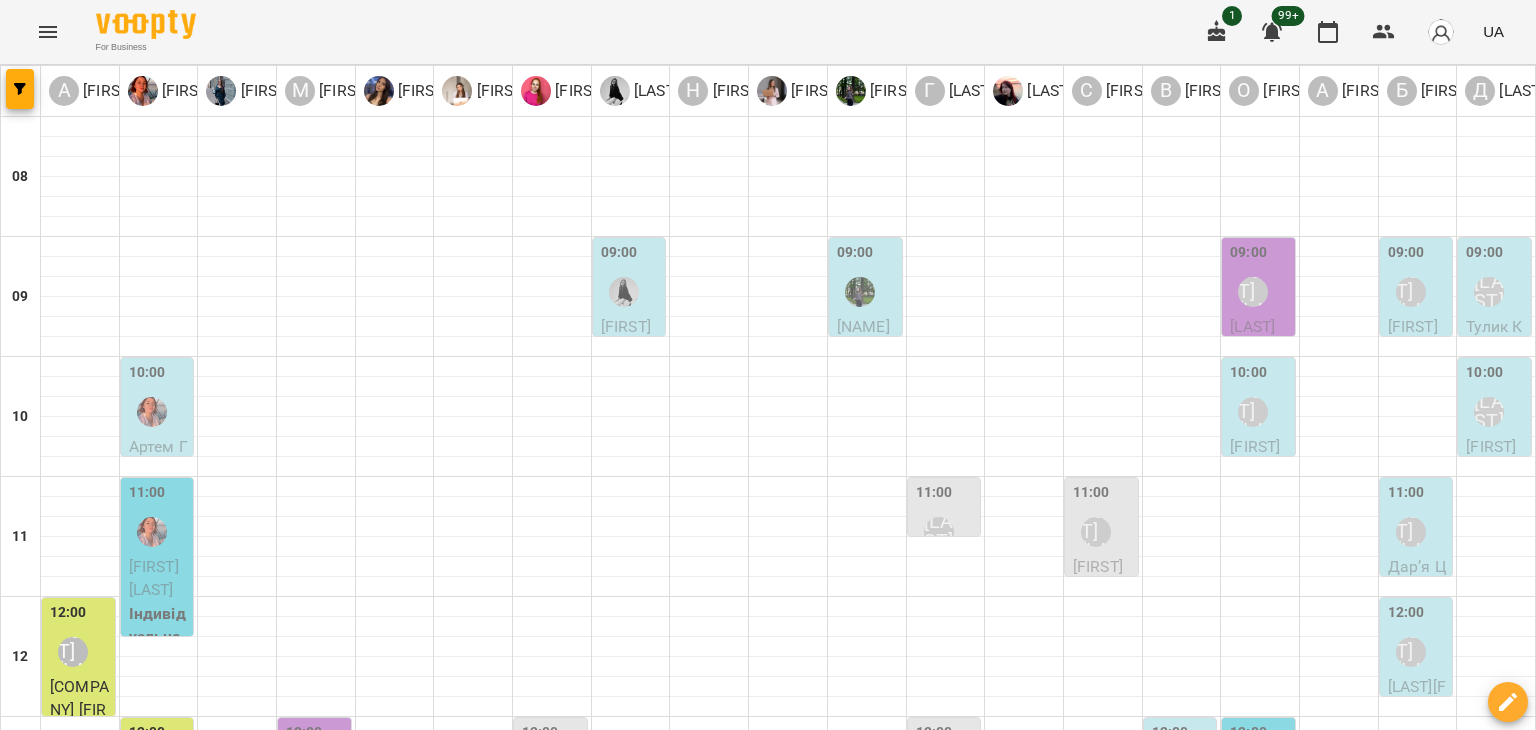 click on "пт 08 серп" at bounding box center [1068, 1829] 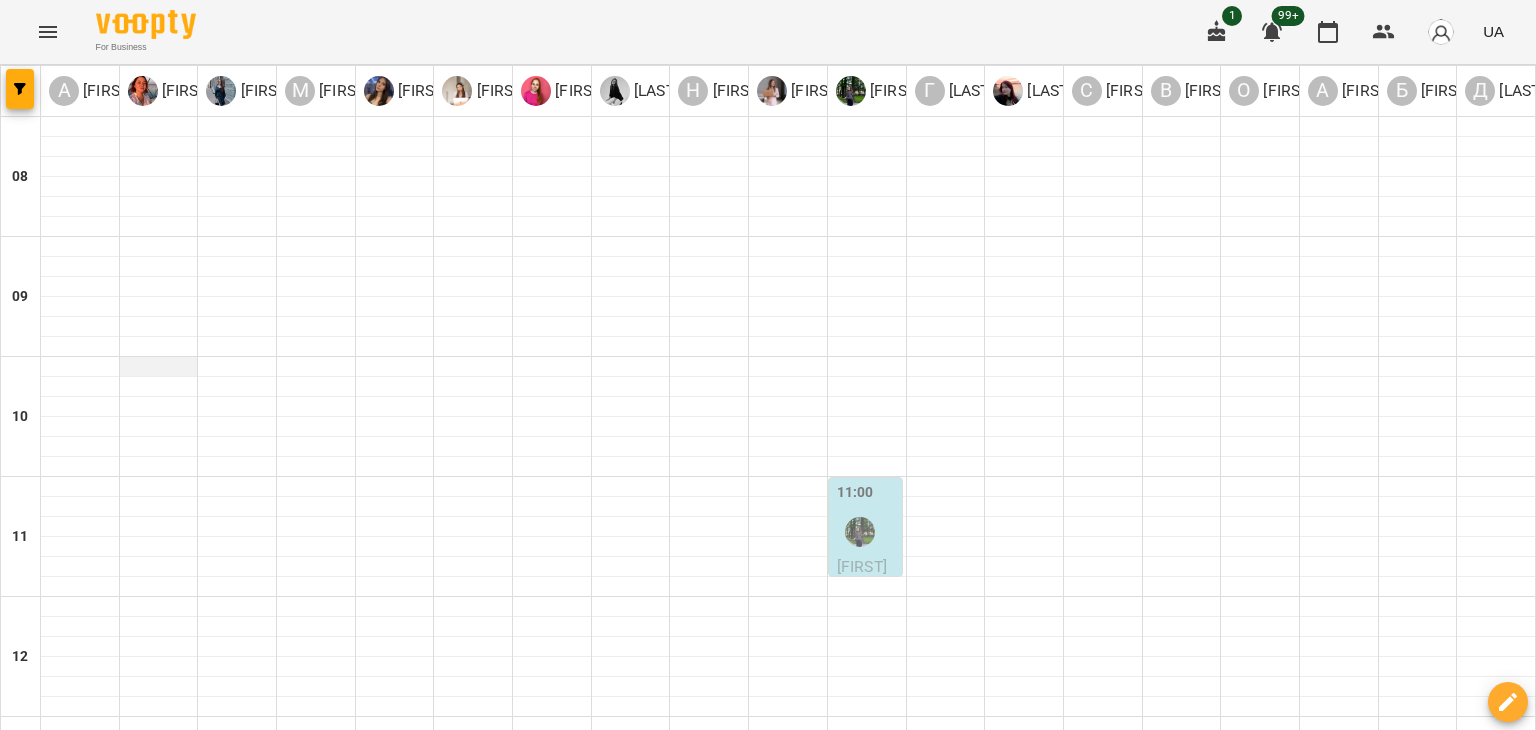 click at bounding box center (159, 367) 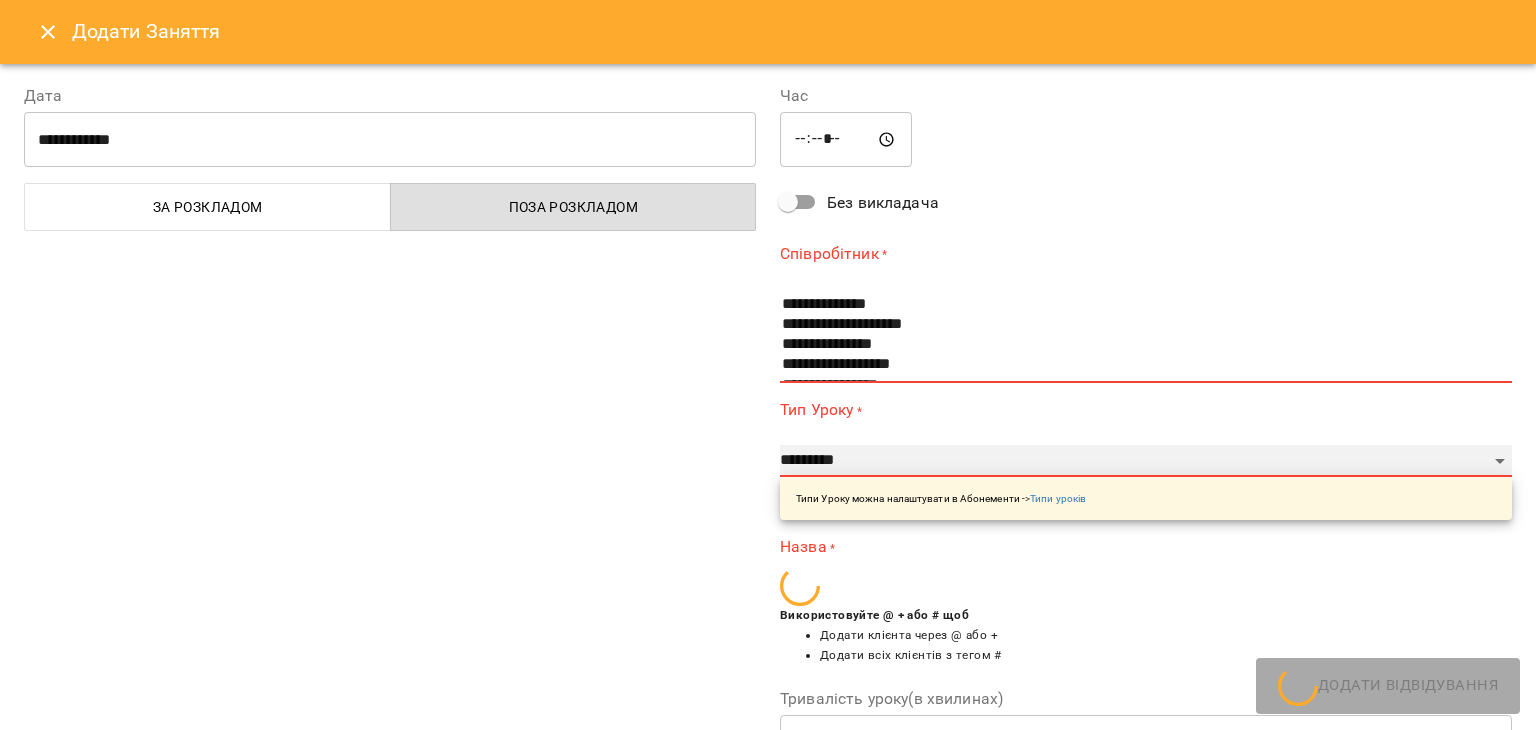 click on "**********" at bounding box center [1146, 461] 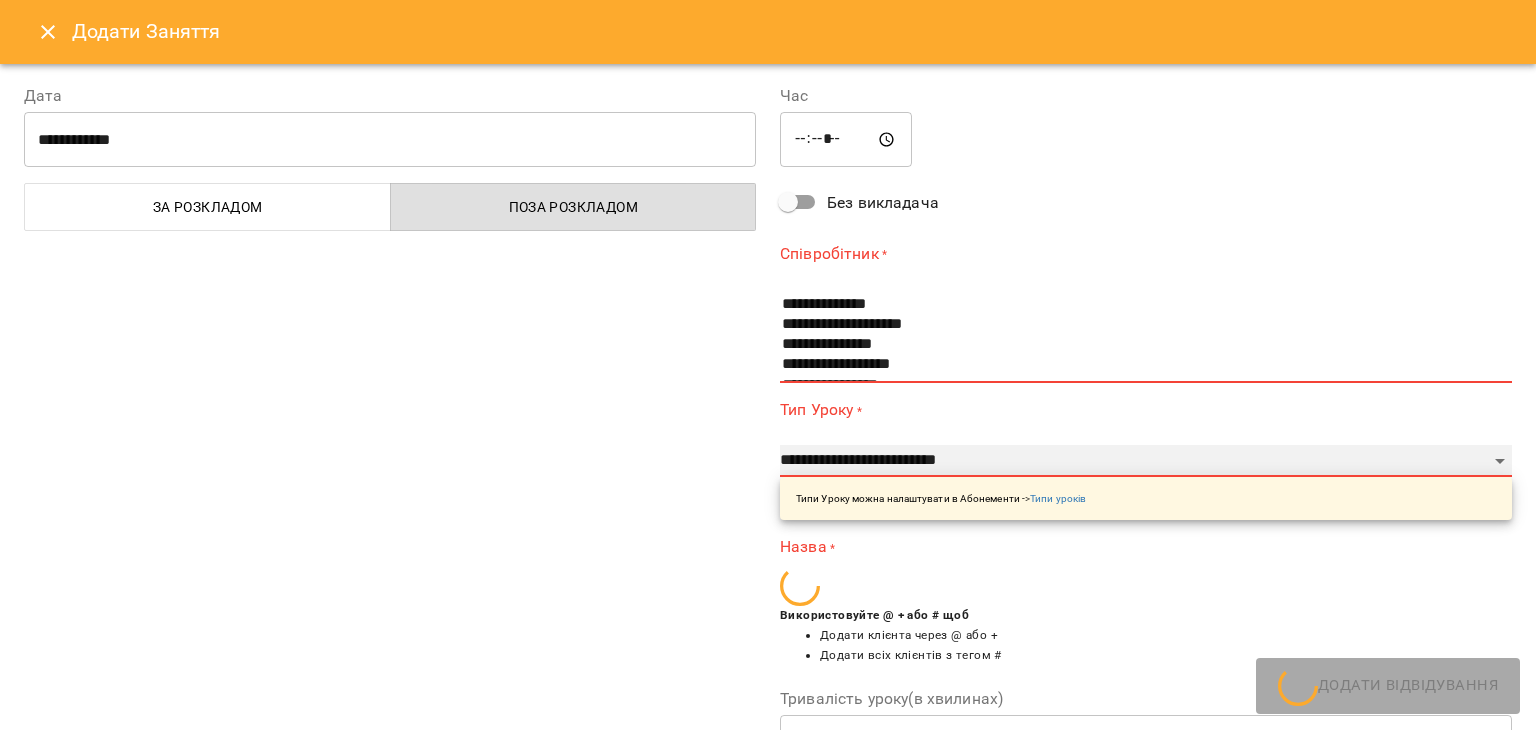 click on "**********" at bounding box center [1146, 461] 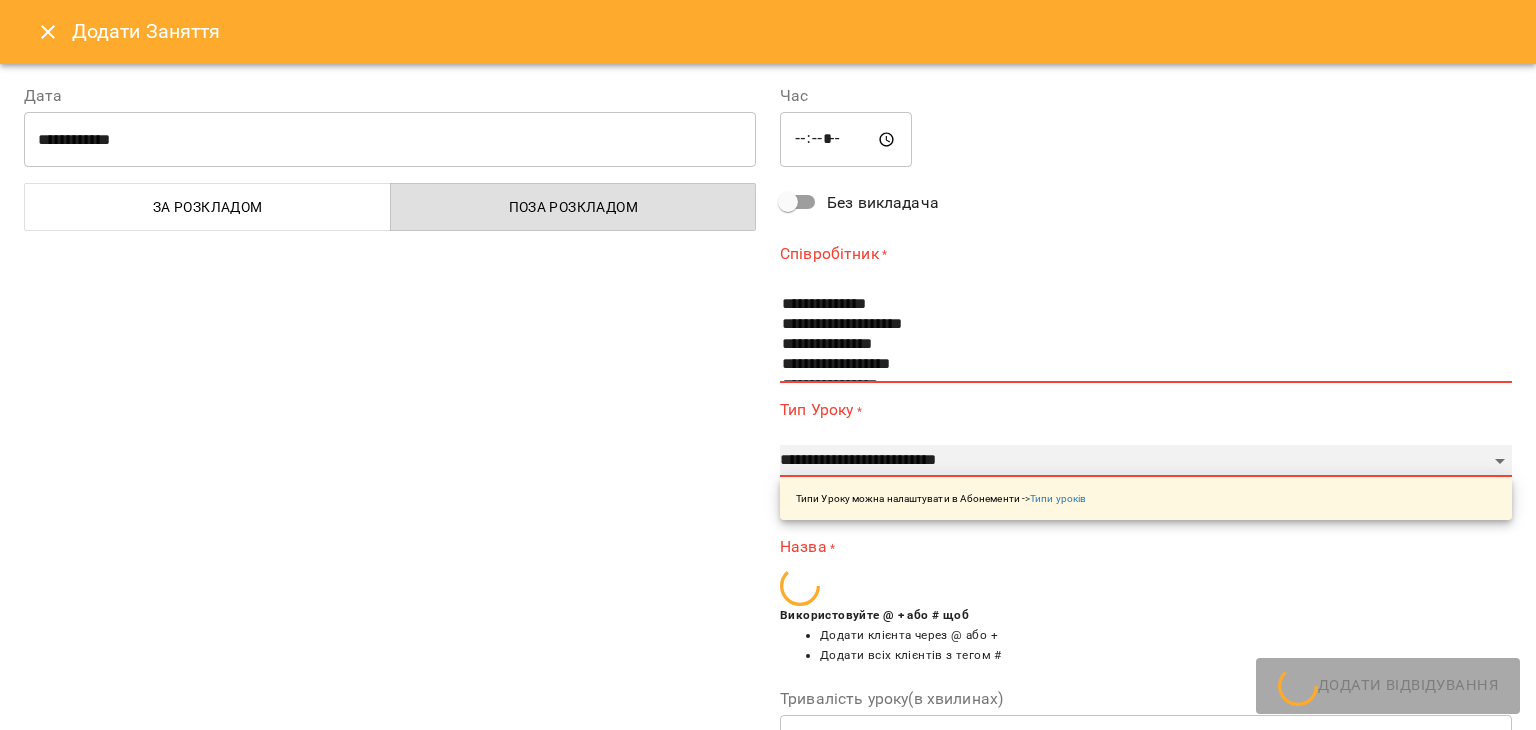type on "**" 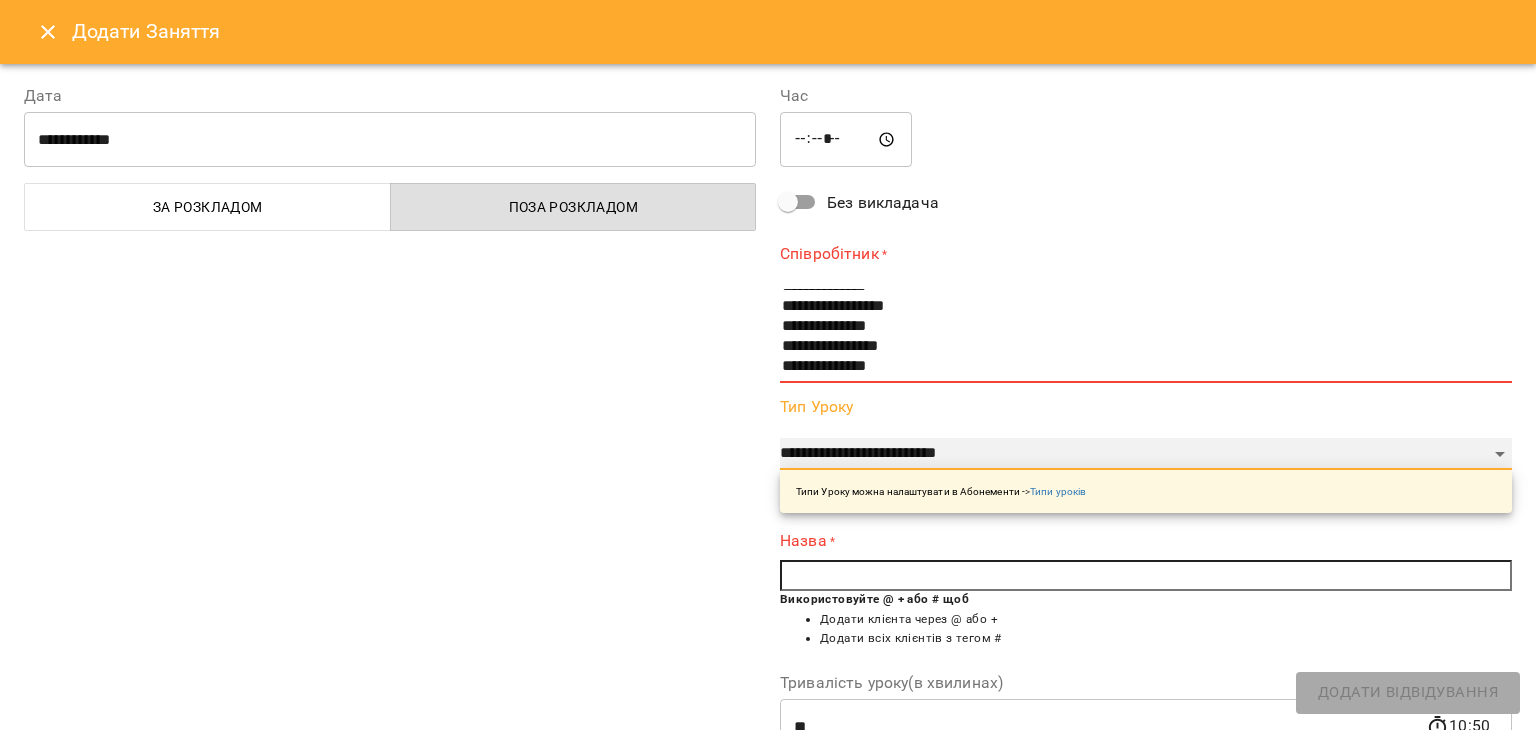 scroll, scrollTop: 100, scrollLeft: 0, axis: vertical 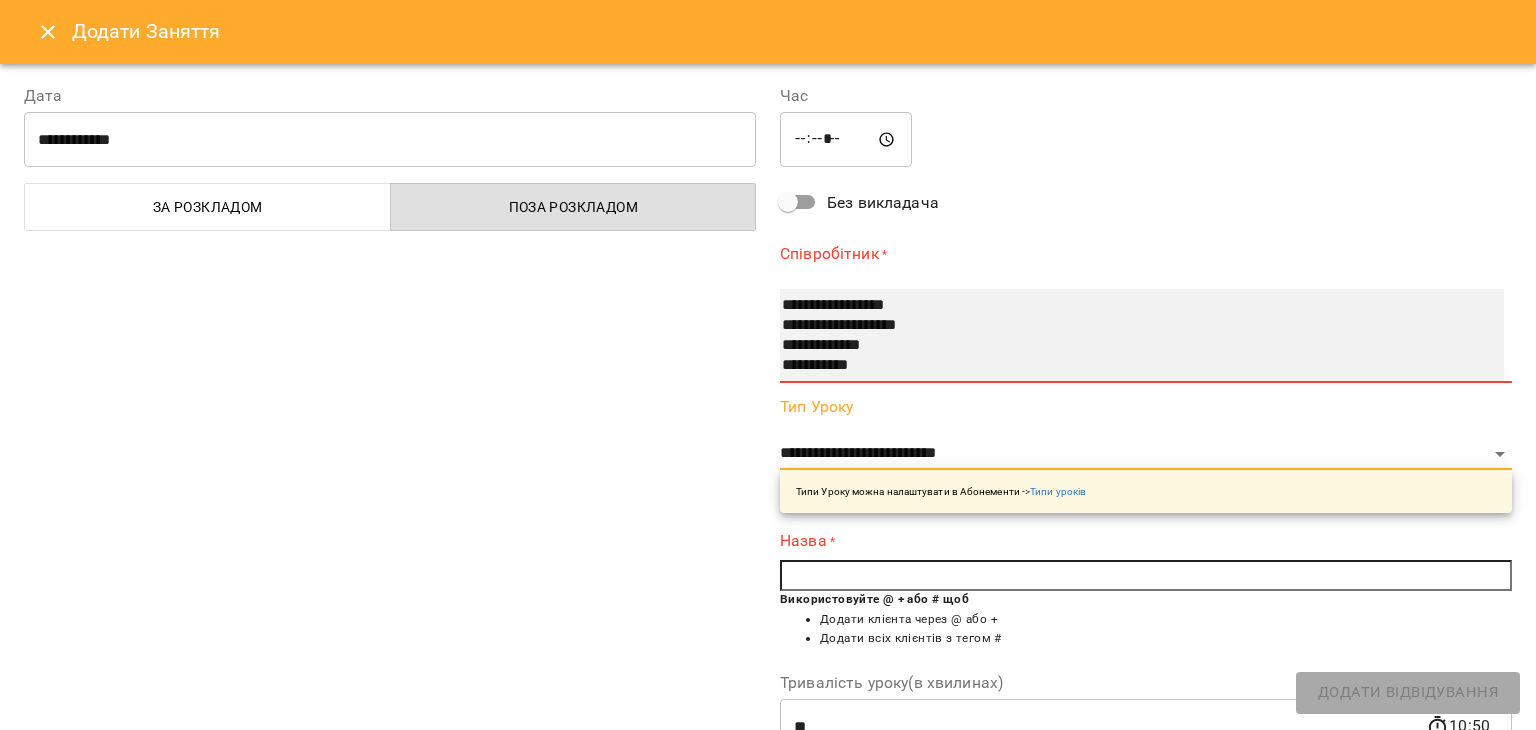 select on "**********" 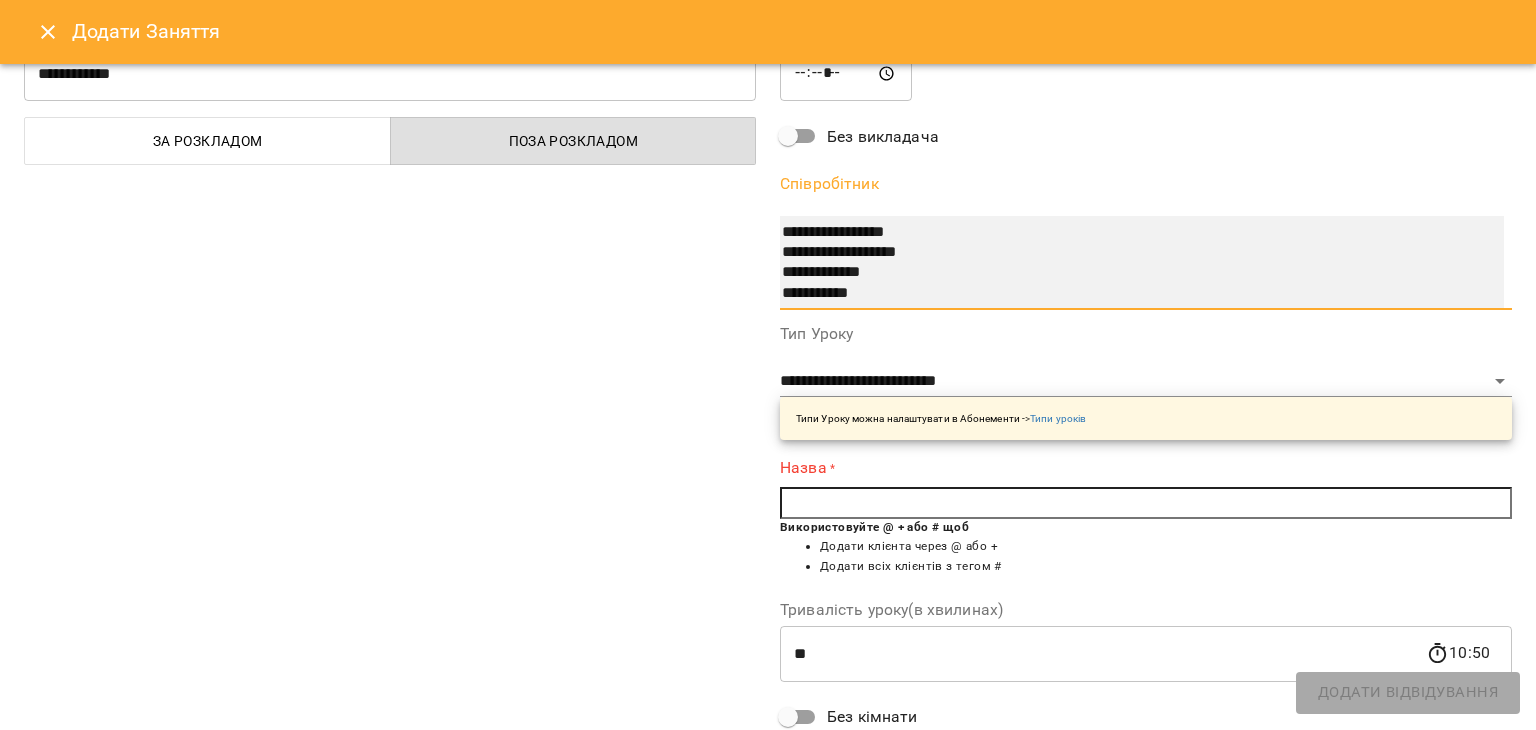 scroll, scrollTop: 100, scrollLeft: 0, axis: vertical 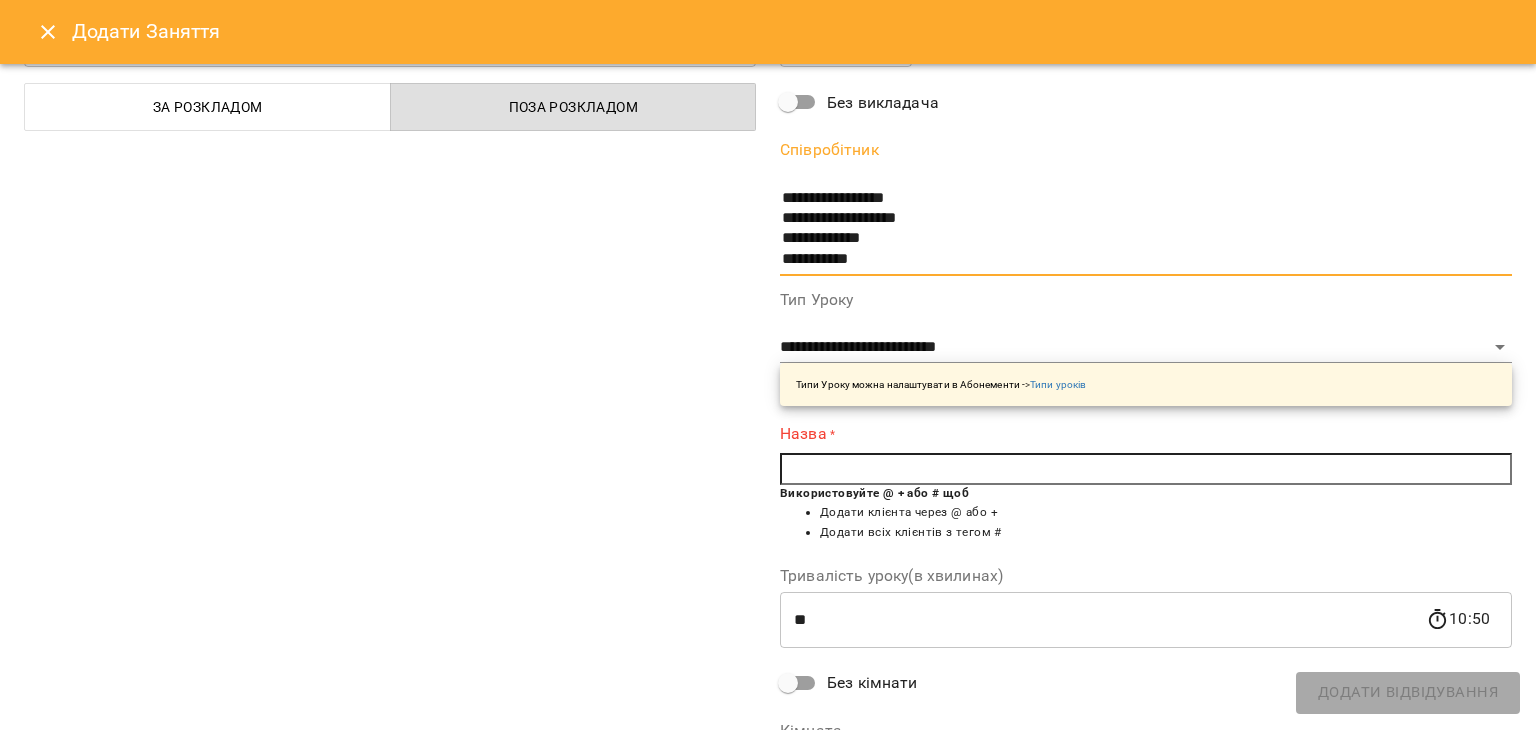 click on "Без кімнати" at bounding box center (872, 683) 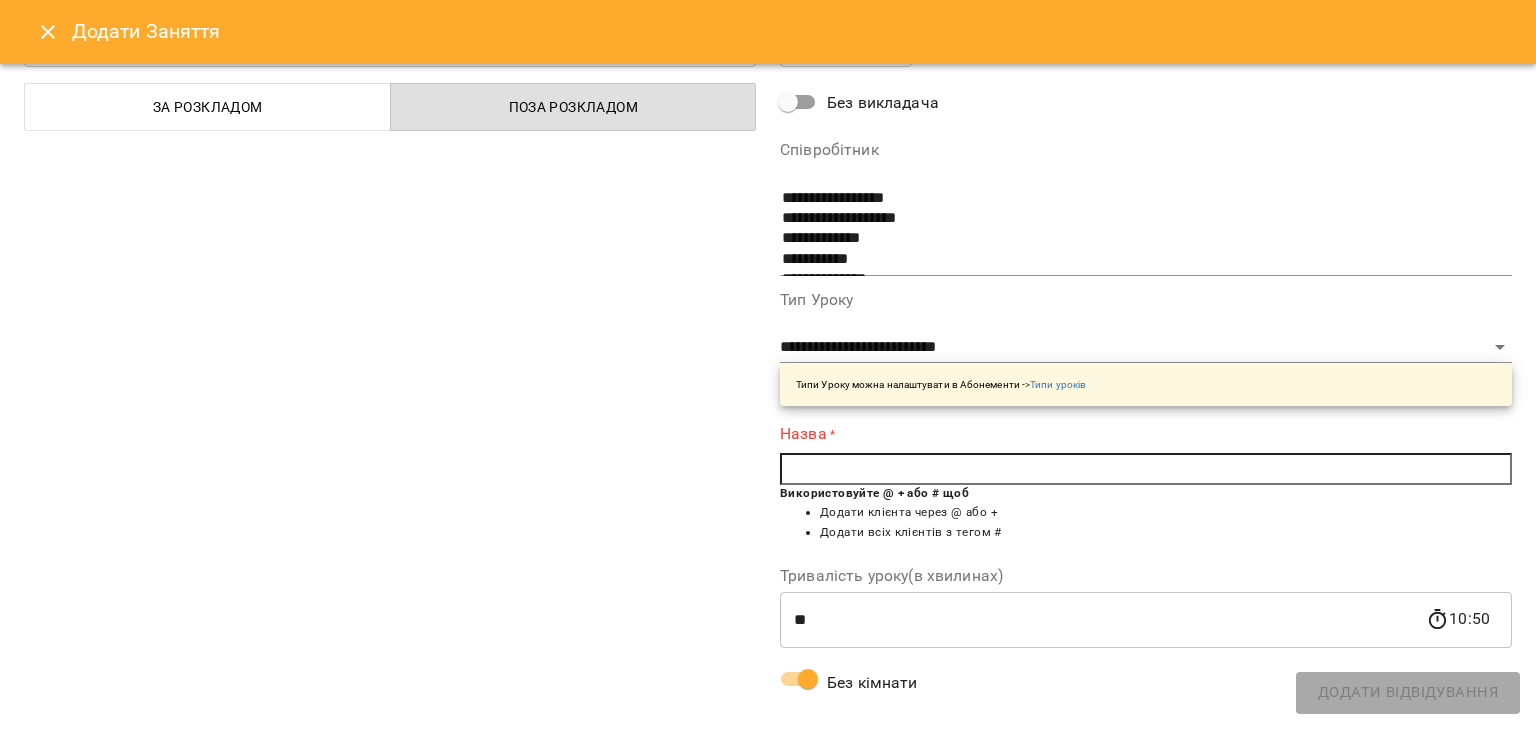 click at bounding box center [1146, 469] 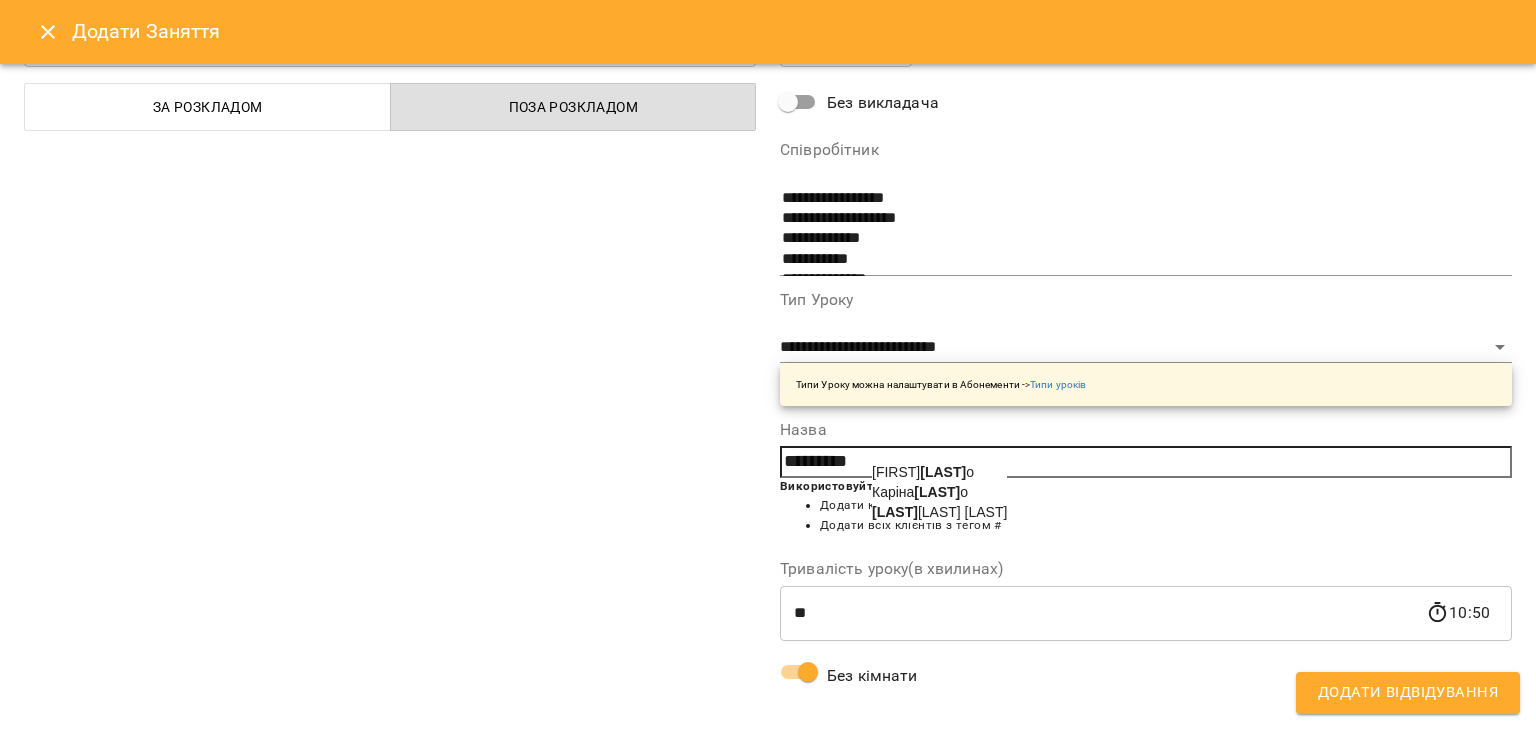 click on "[FIRST]  [LAST]" at bounding box center [939, 492] 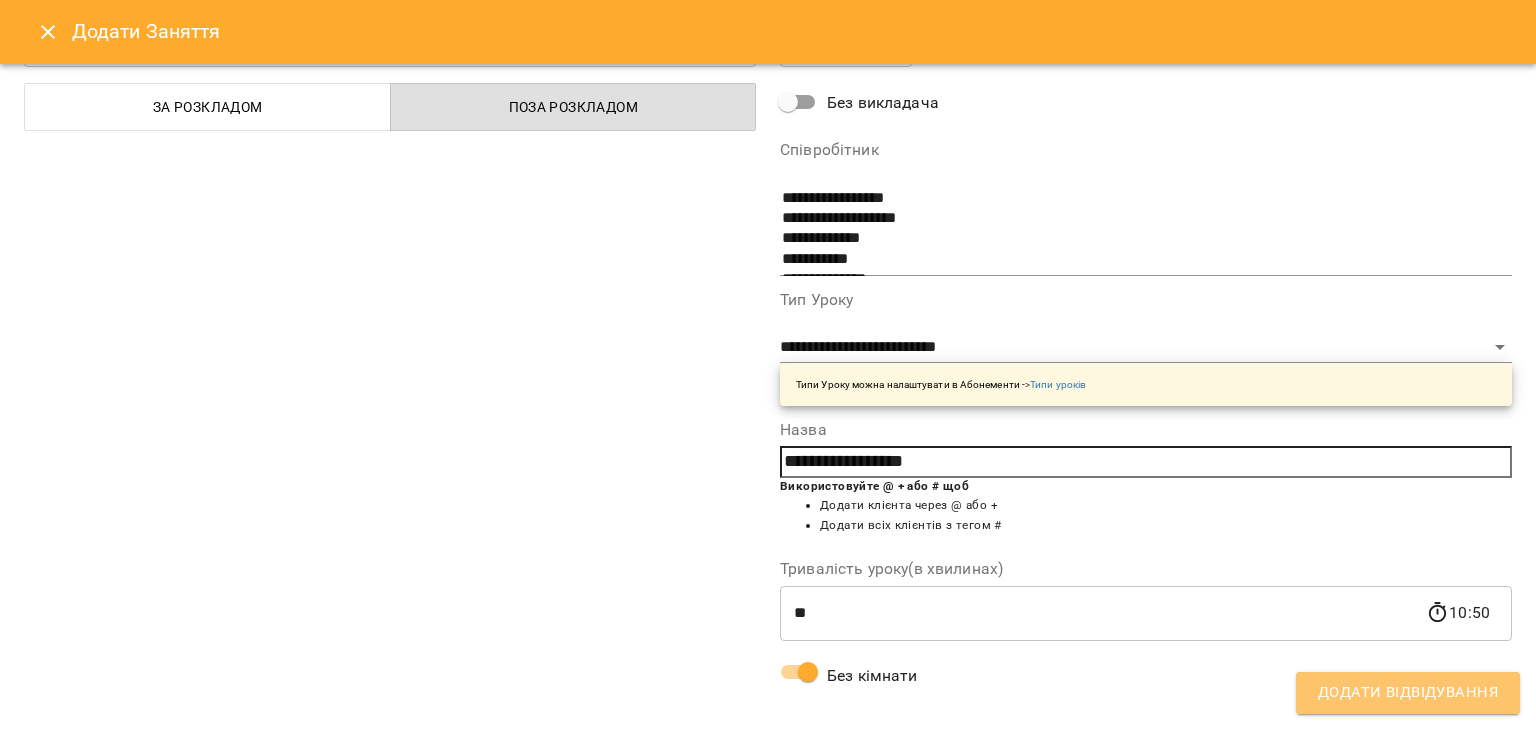 click on "Додати Відвідування" at bounding box center (1408, 693) 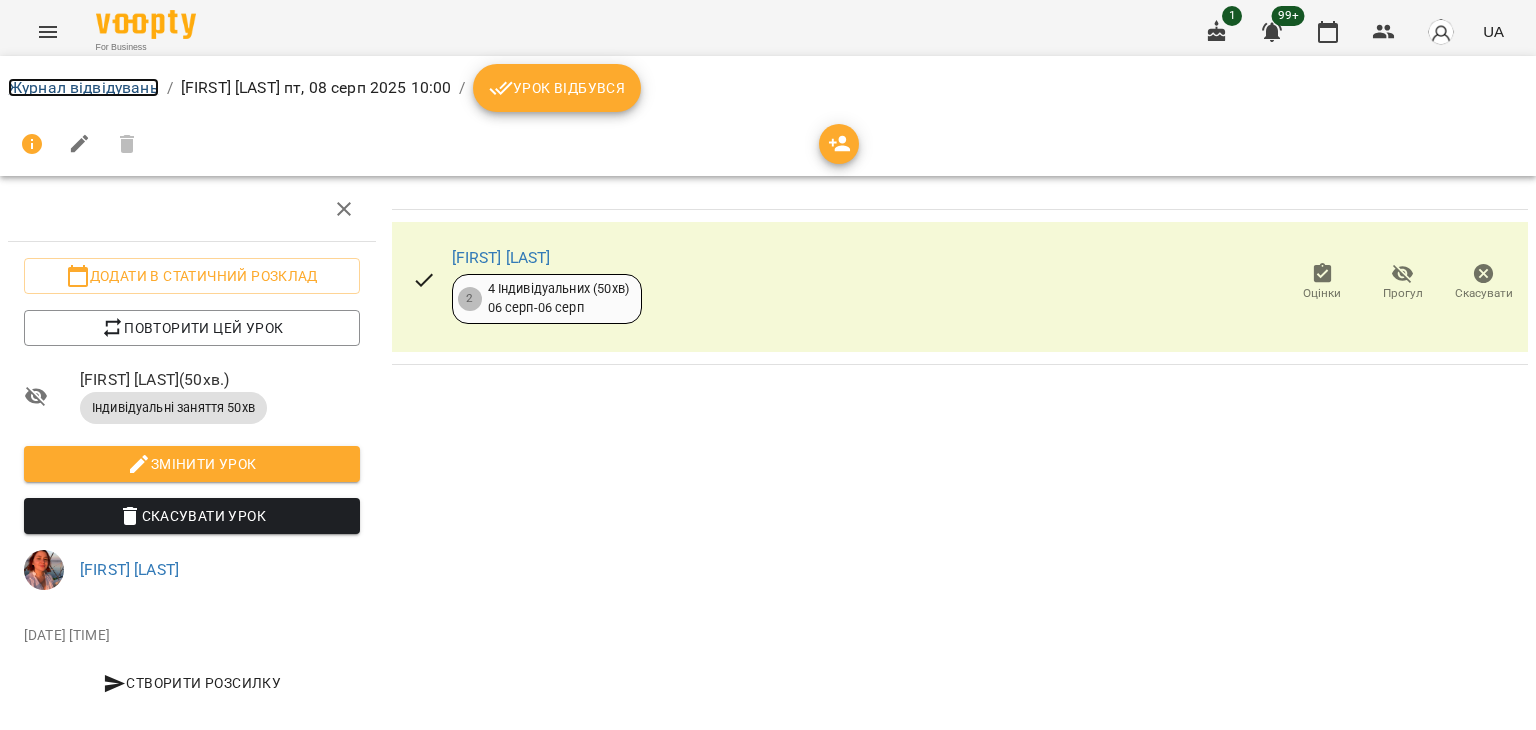 click on "Журнал відвідувань" at bounding box center [83, 87] 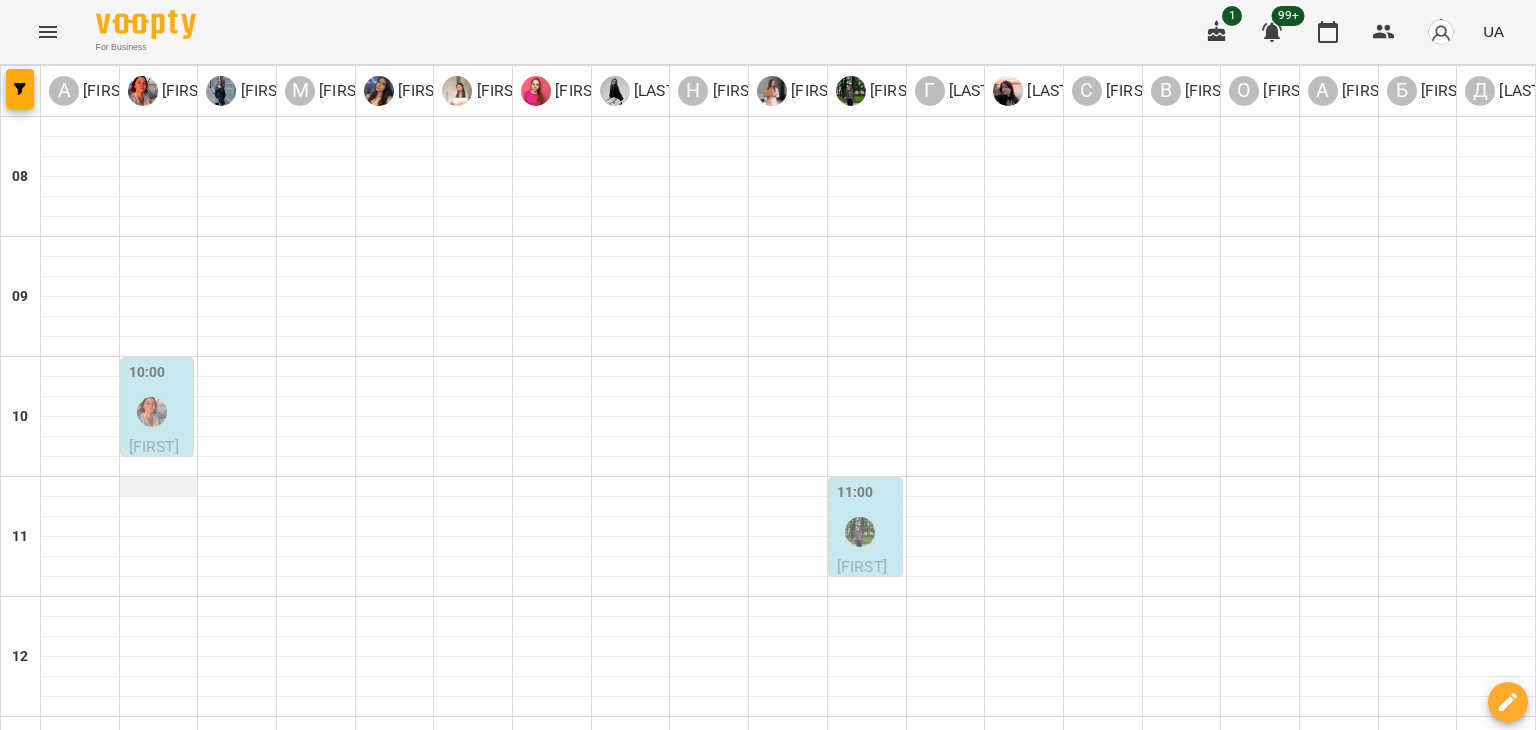 click at bounding box center [159, 487] 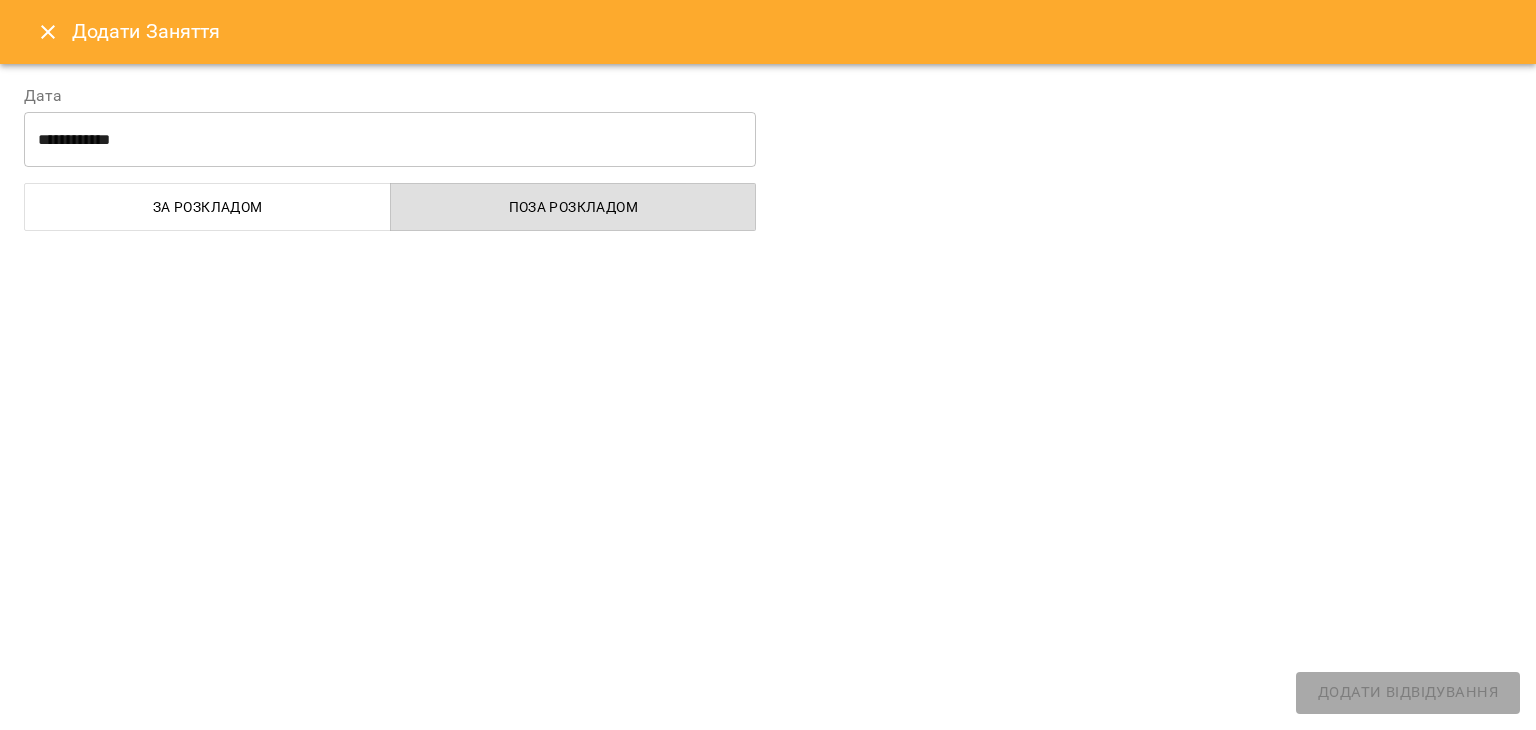 select 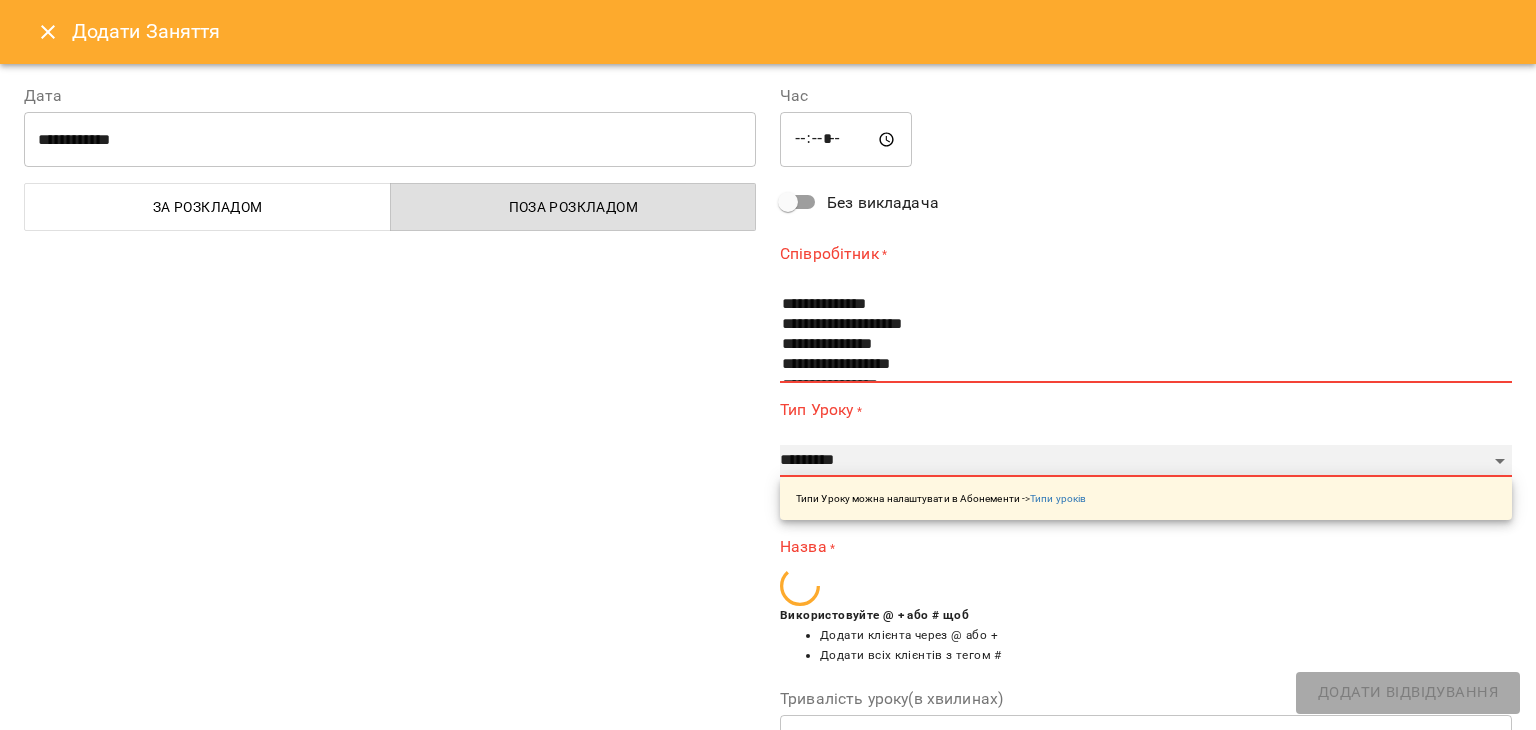 click on "**********" at bounding box center [1146, 461] 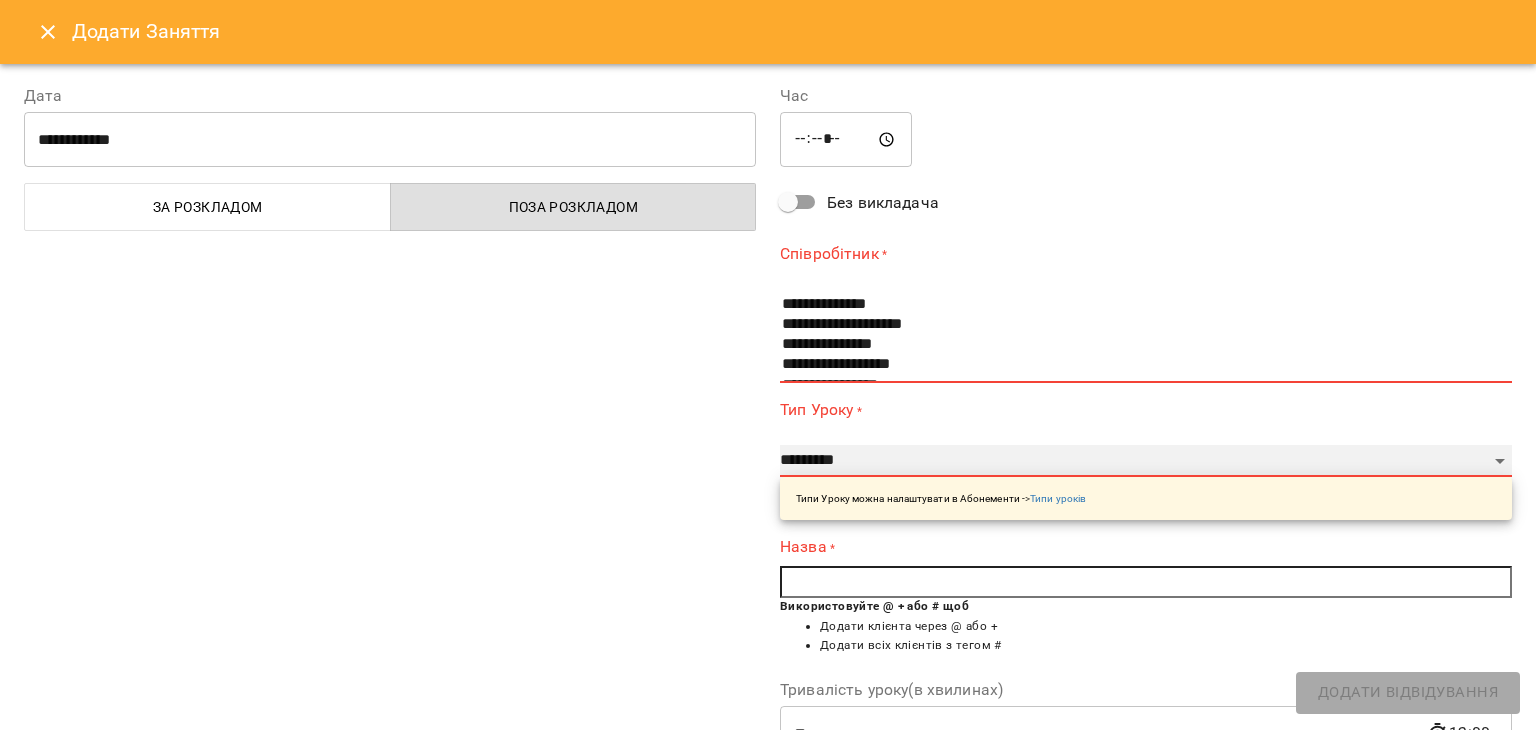 select on "**********" 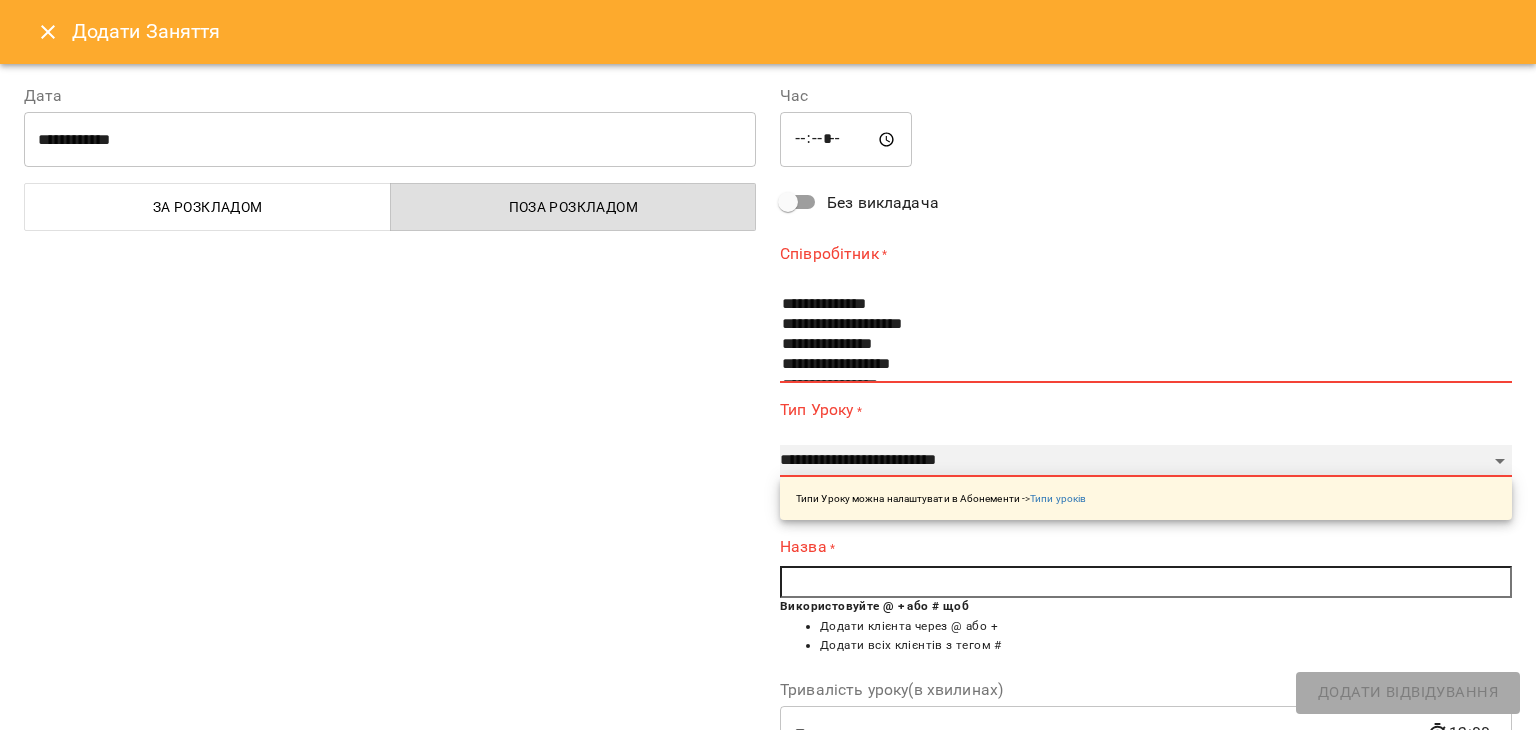 click on "**********" at bounding box center [1146, 461] 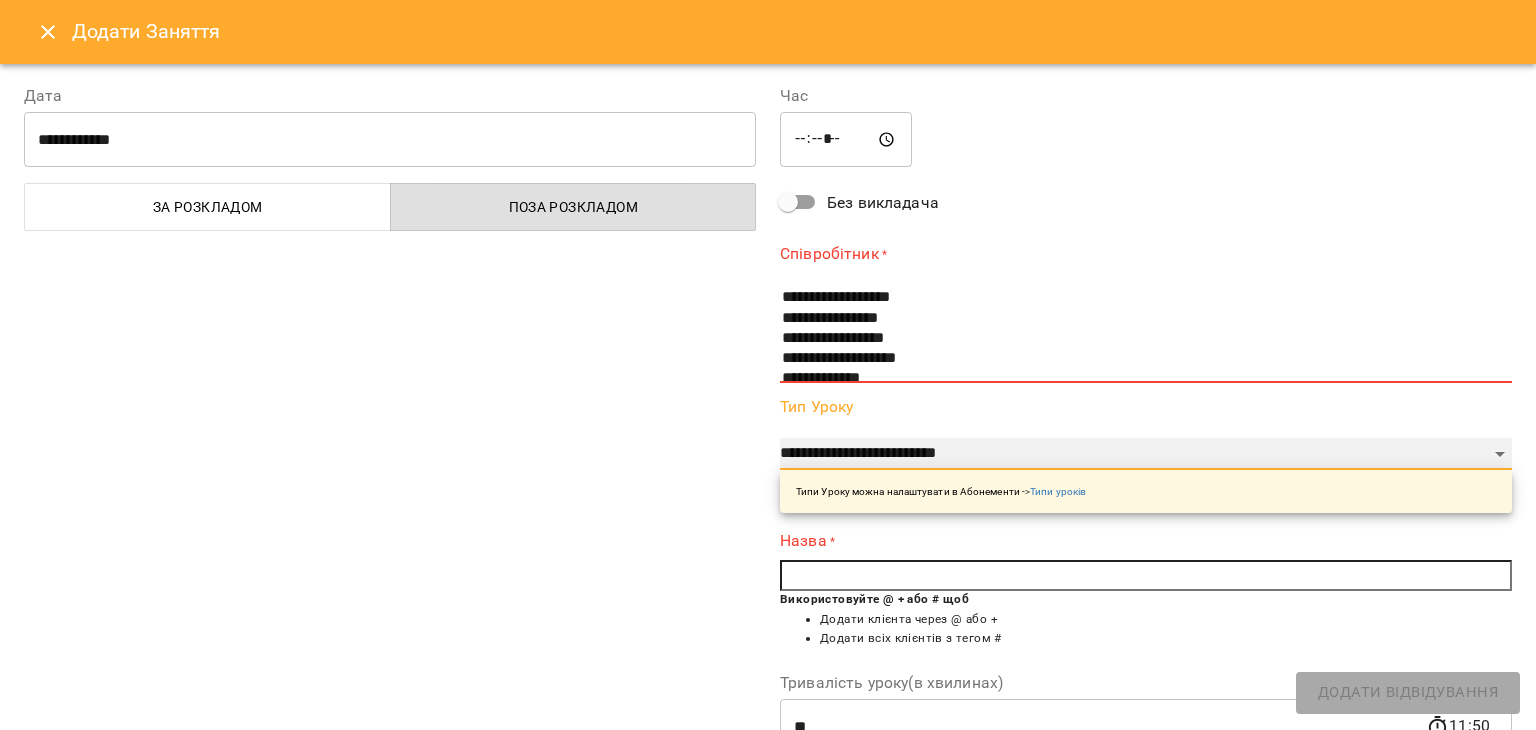 scroll, scrollTop: 100, scrollLeft: 0, axis: vertical 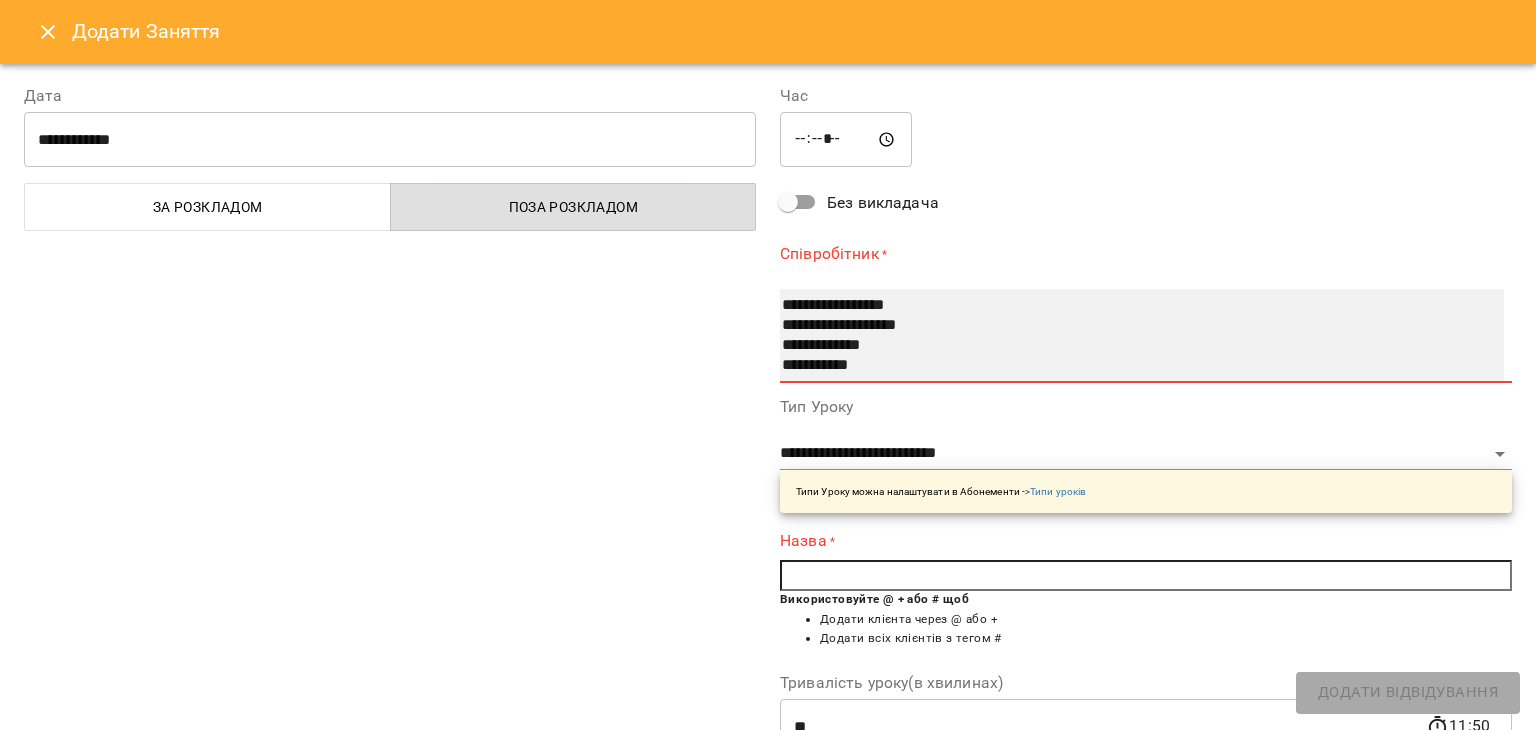 select on "**********" 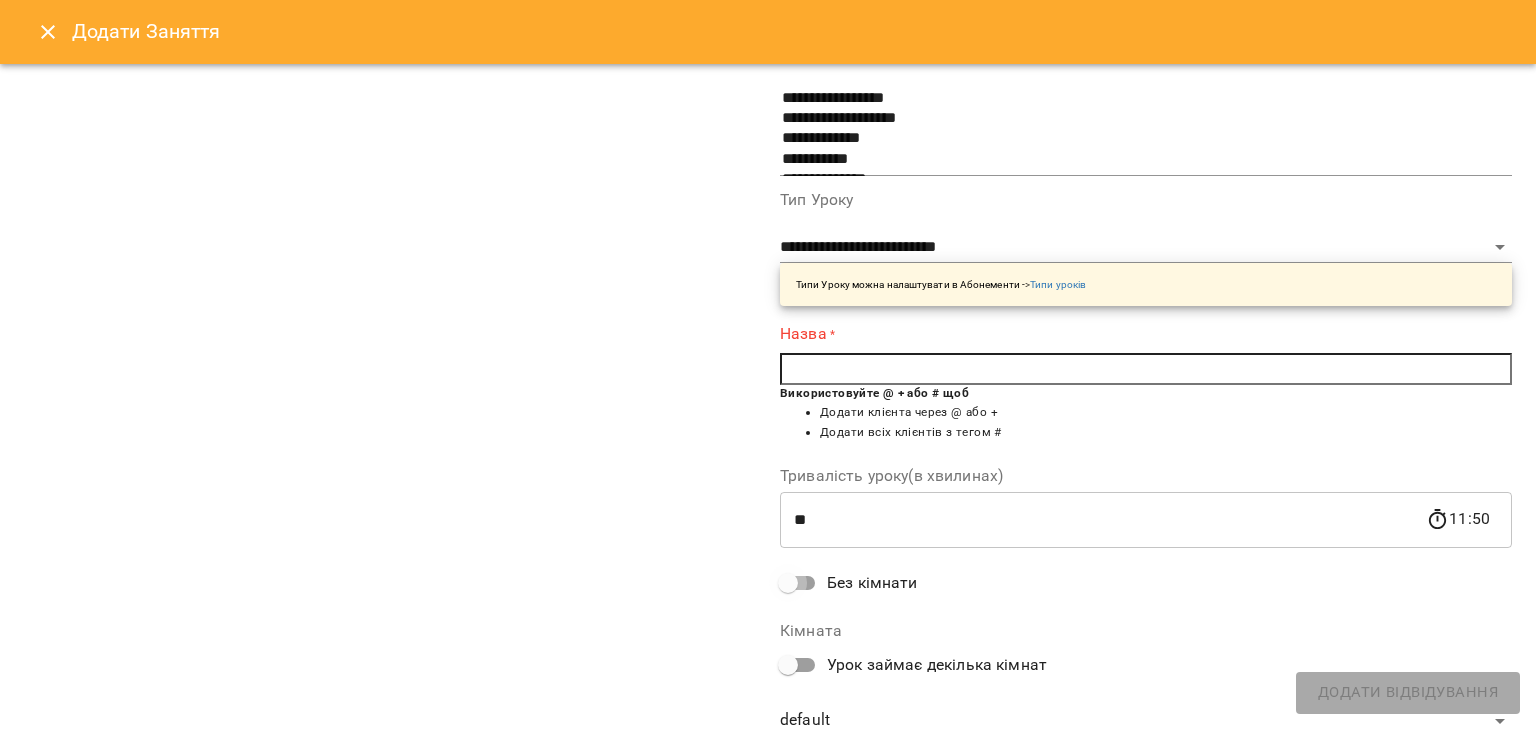 scroll, scrollTop: 128, scrollLeft: 0, axis: vertical 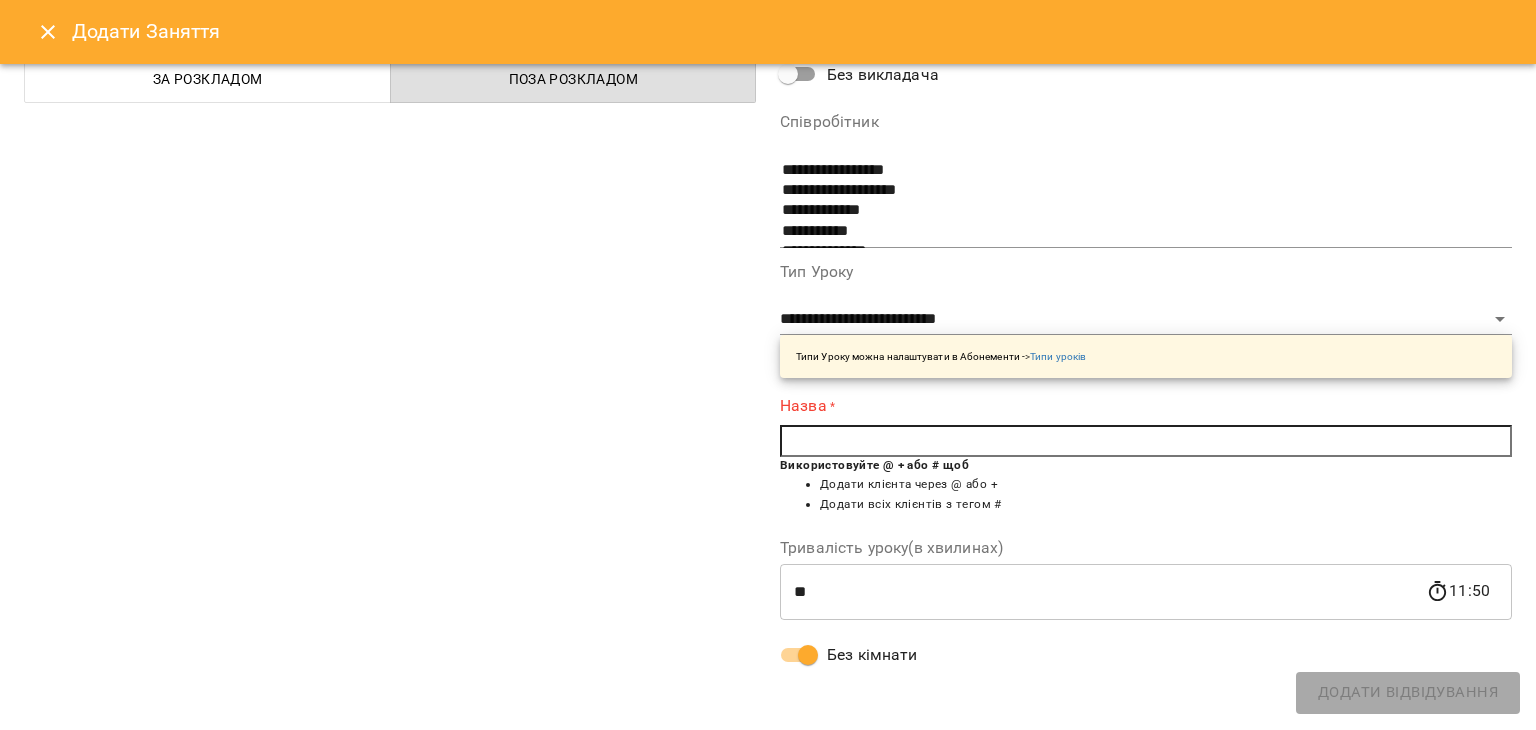 click at bounding box center (1146, 441) 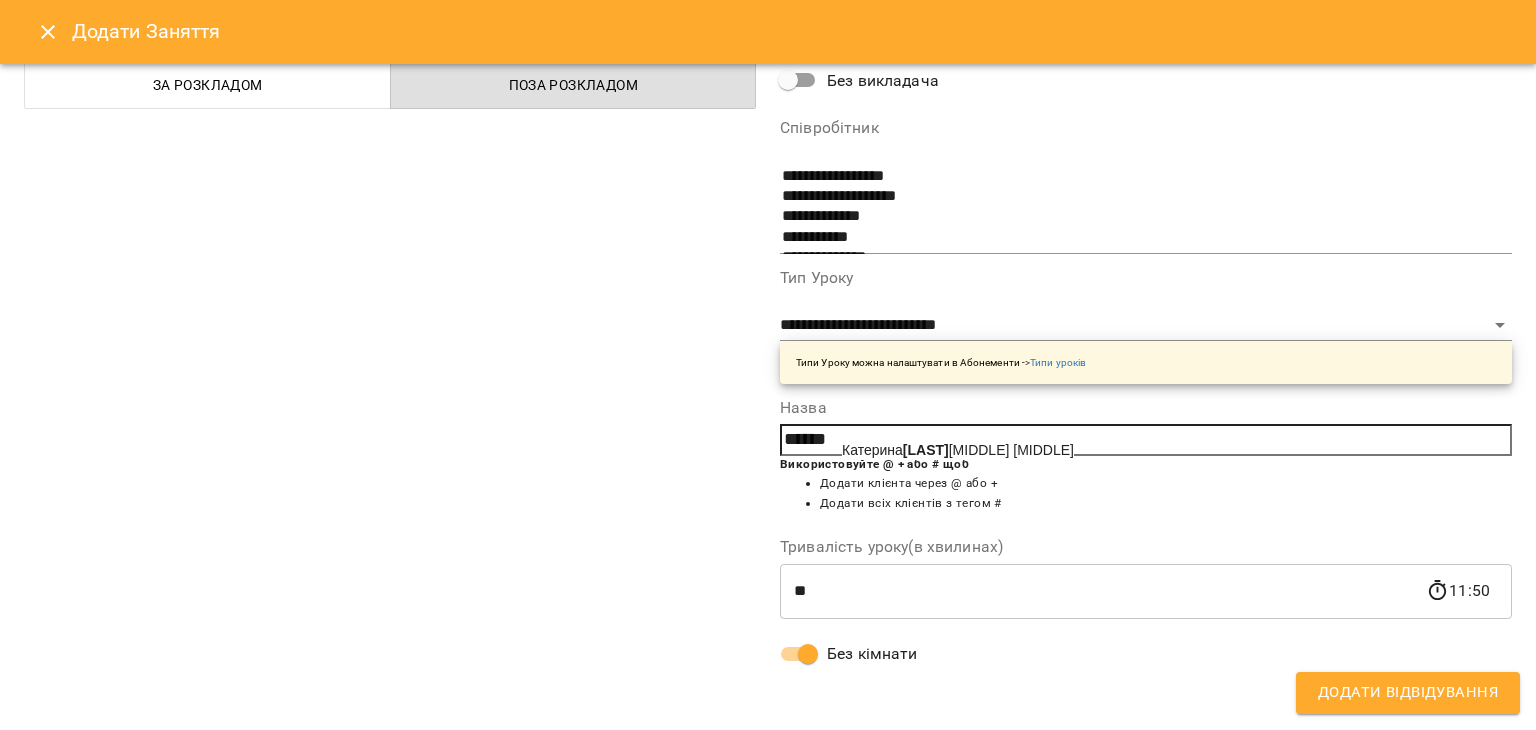 scroll, scrollTop: 122, scrollLeft: 0, axis: vertical 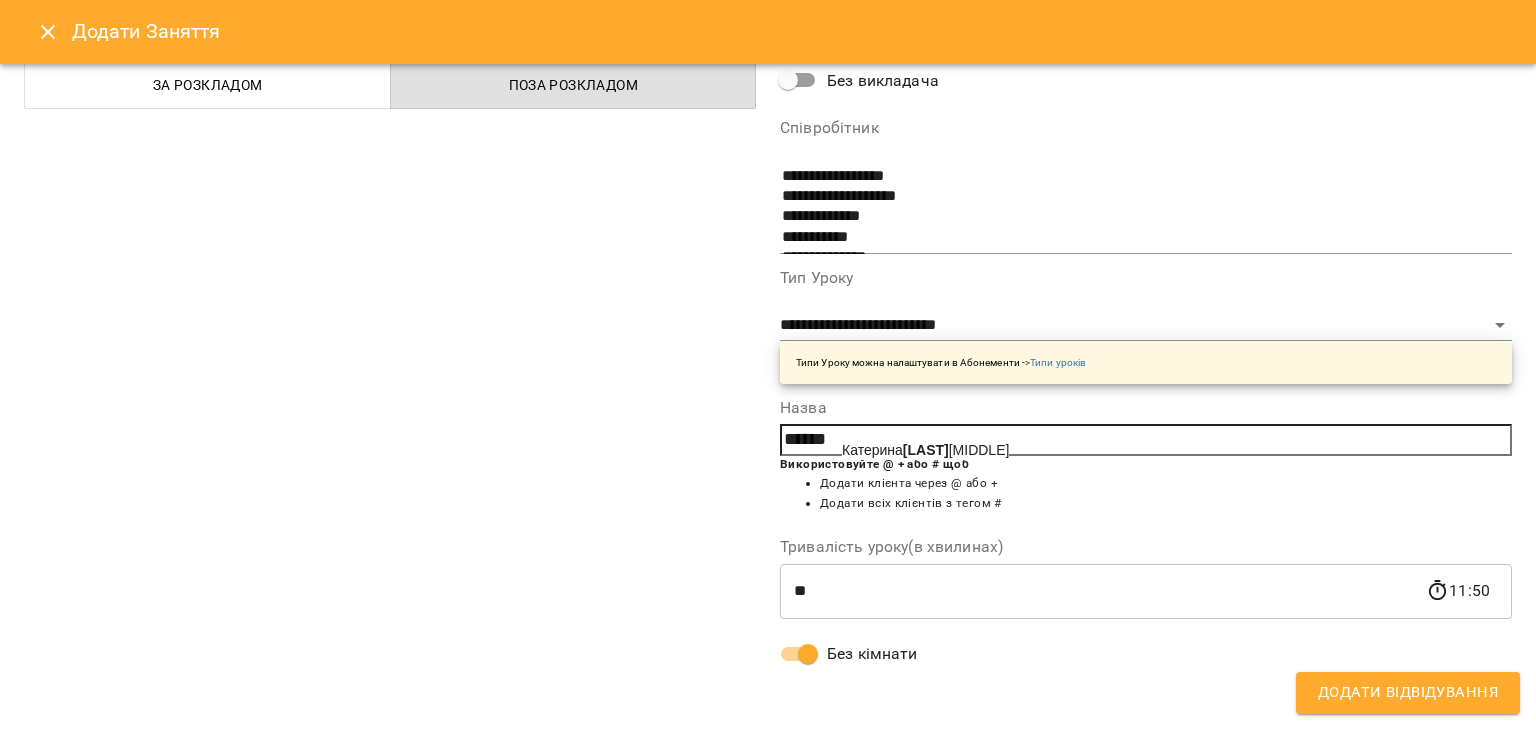 click on "[FIRST] [LAST] [PATRONYMIC]" at bounding box center [925, 450] 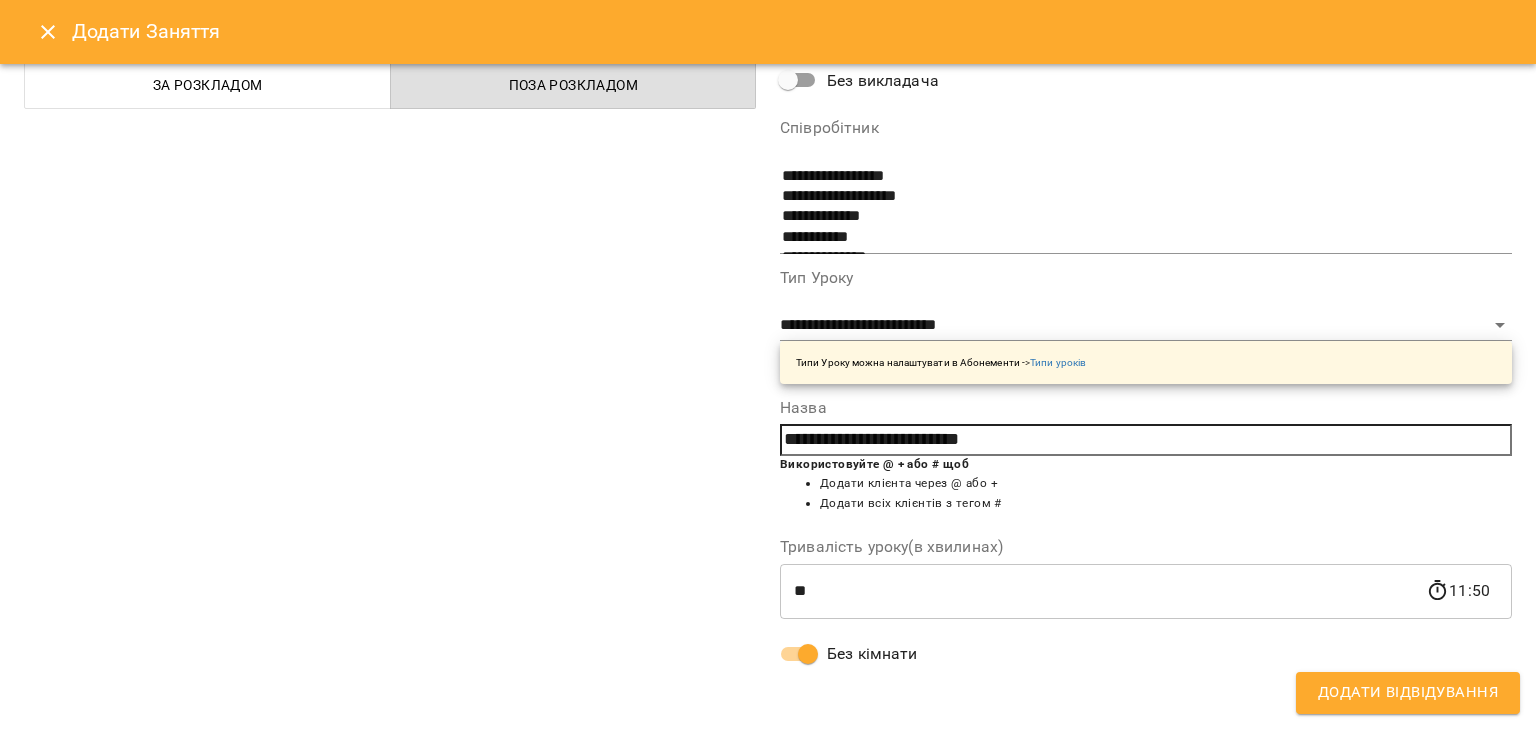 click on "Додати Відвідування" at bounding box center (1408, 693) 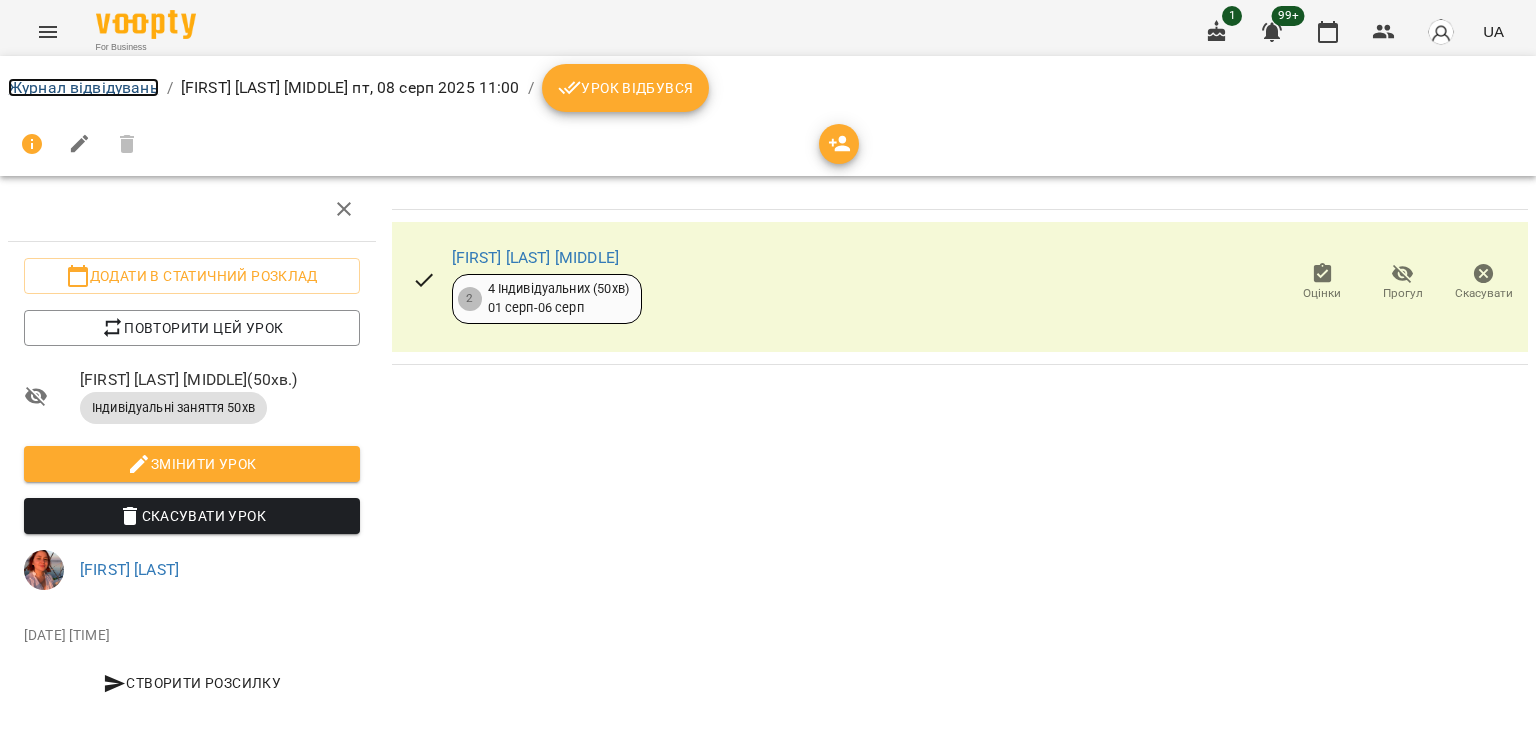 click on "Журнал відвідувань" at bounding box center (83, 87) 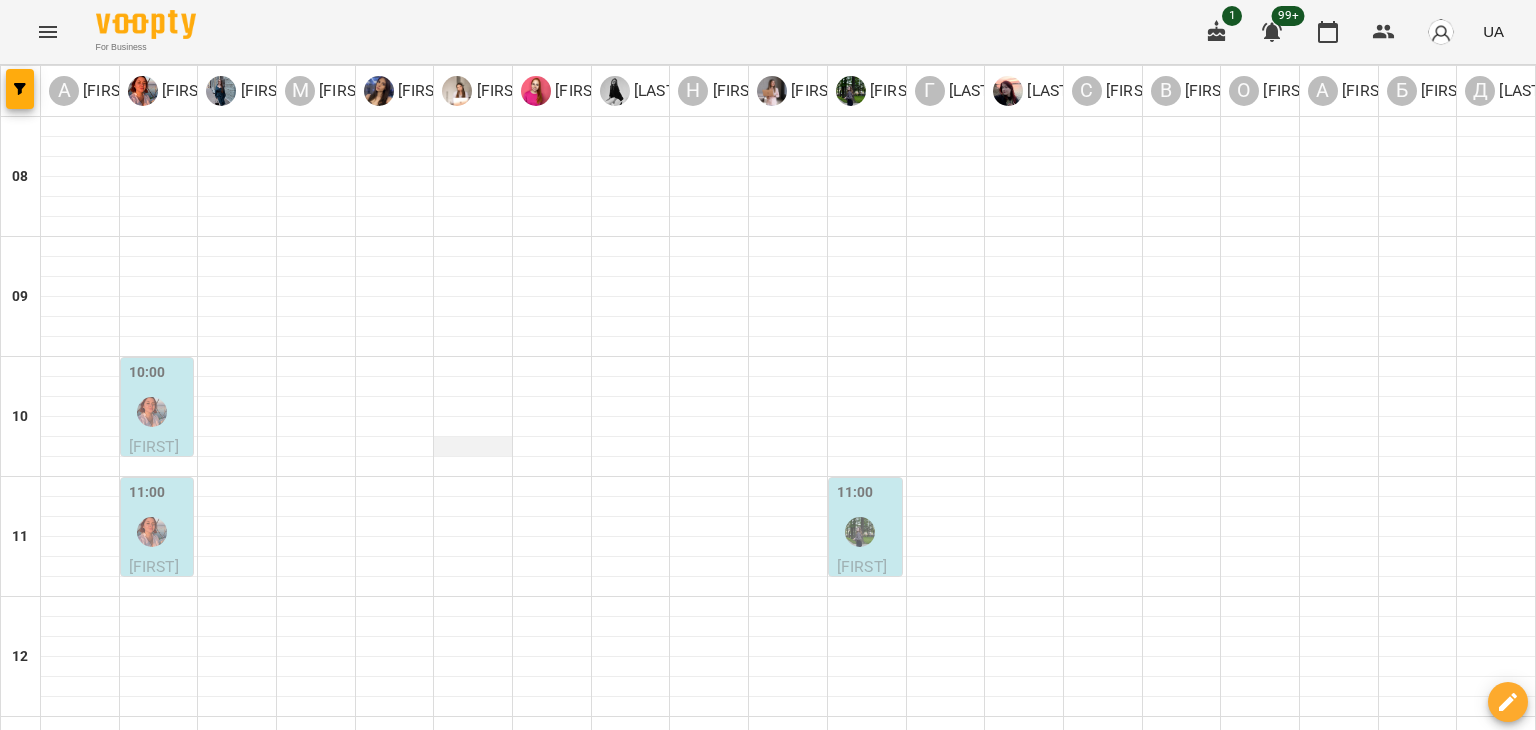 scroll, scrollTop: 200, scrollLeft: 0, axis: vertical 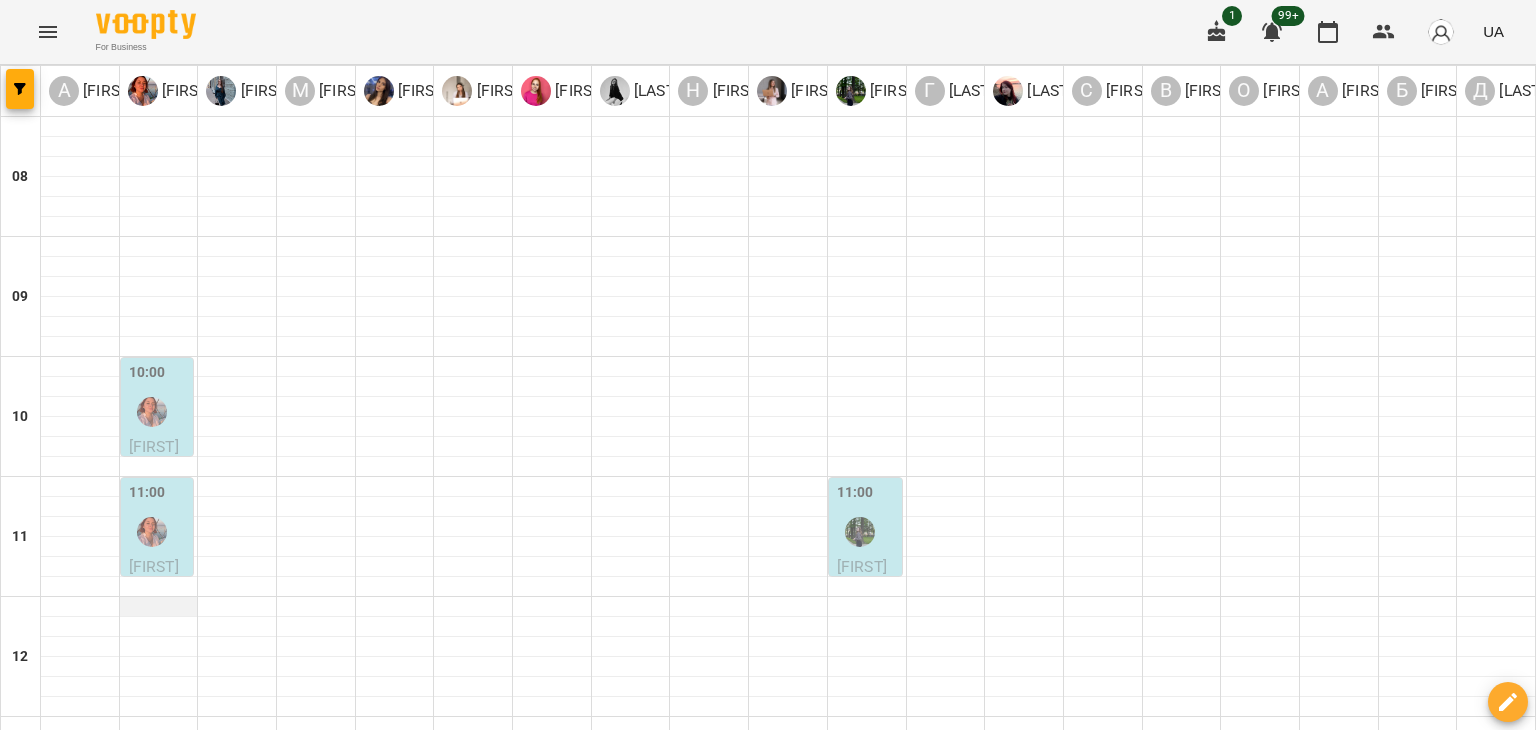 click at bounding box center [159, 607] 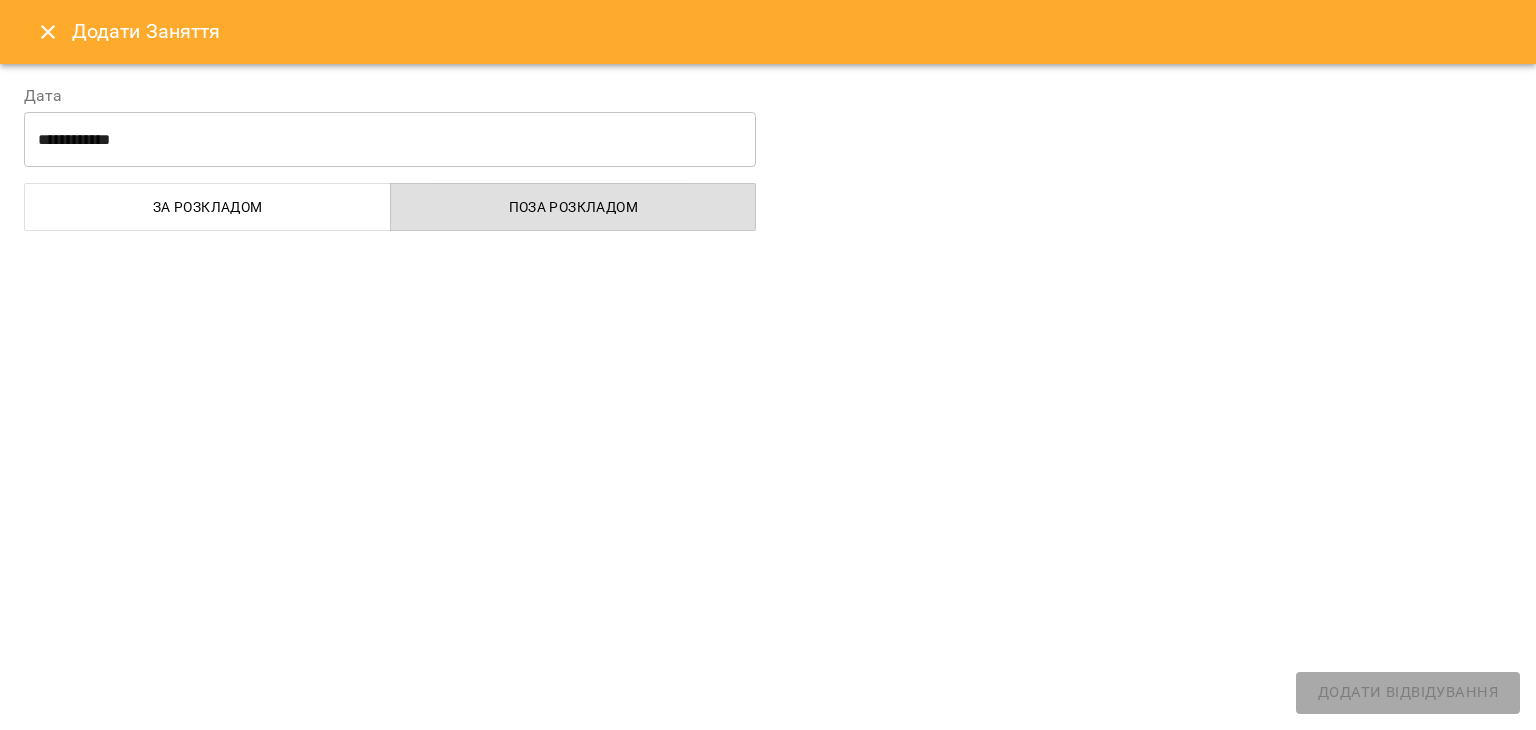 select 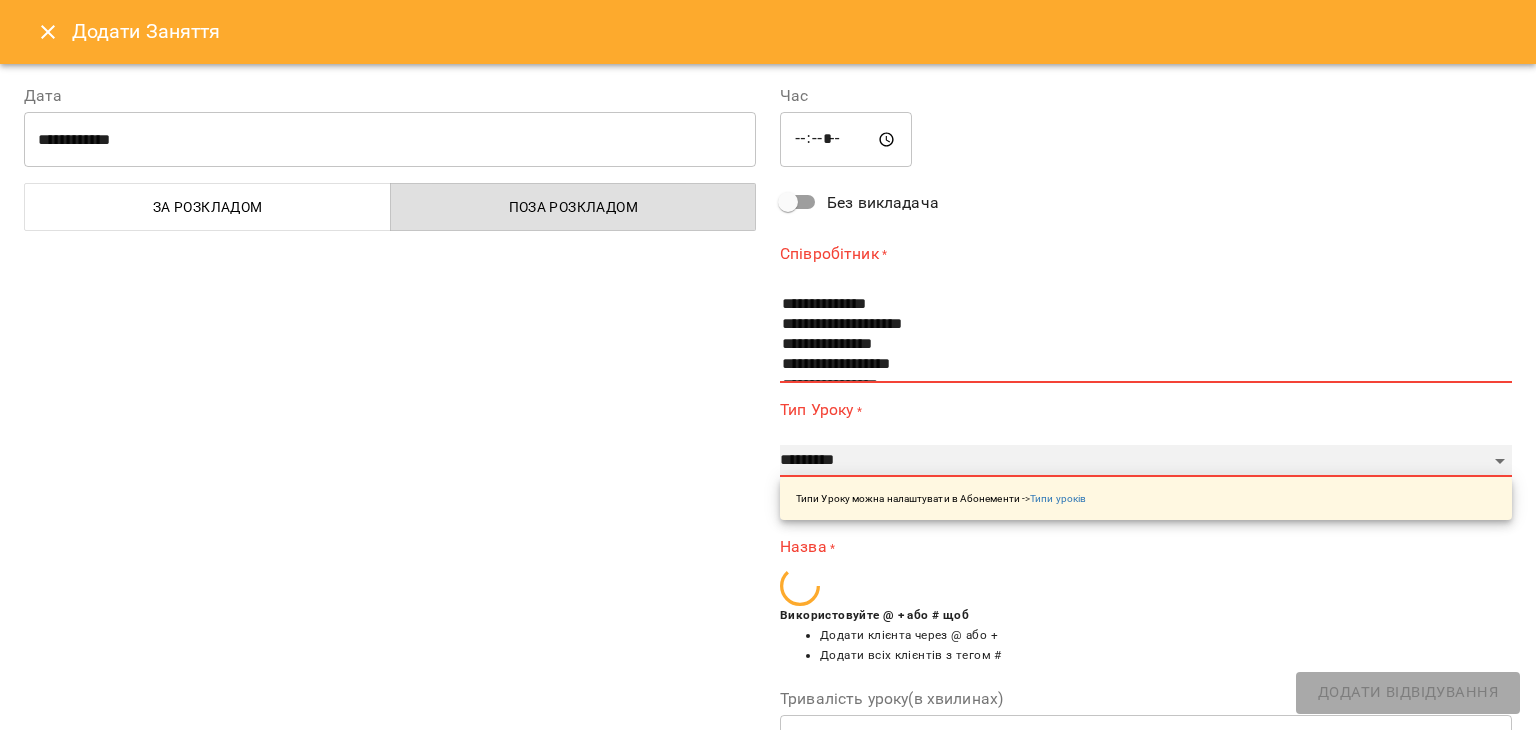 click on "**********" at bounding box center [1146, 461] 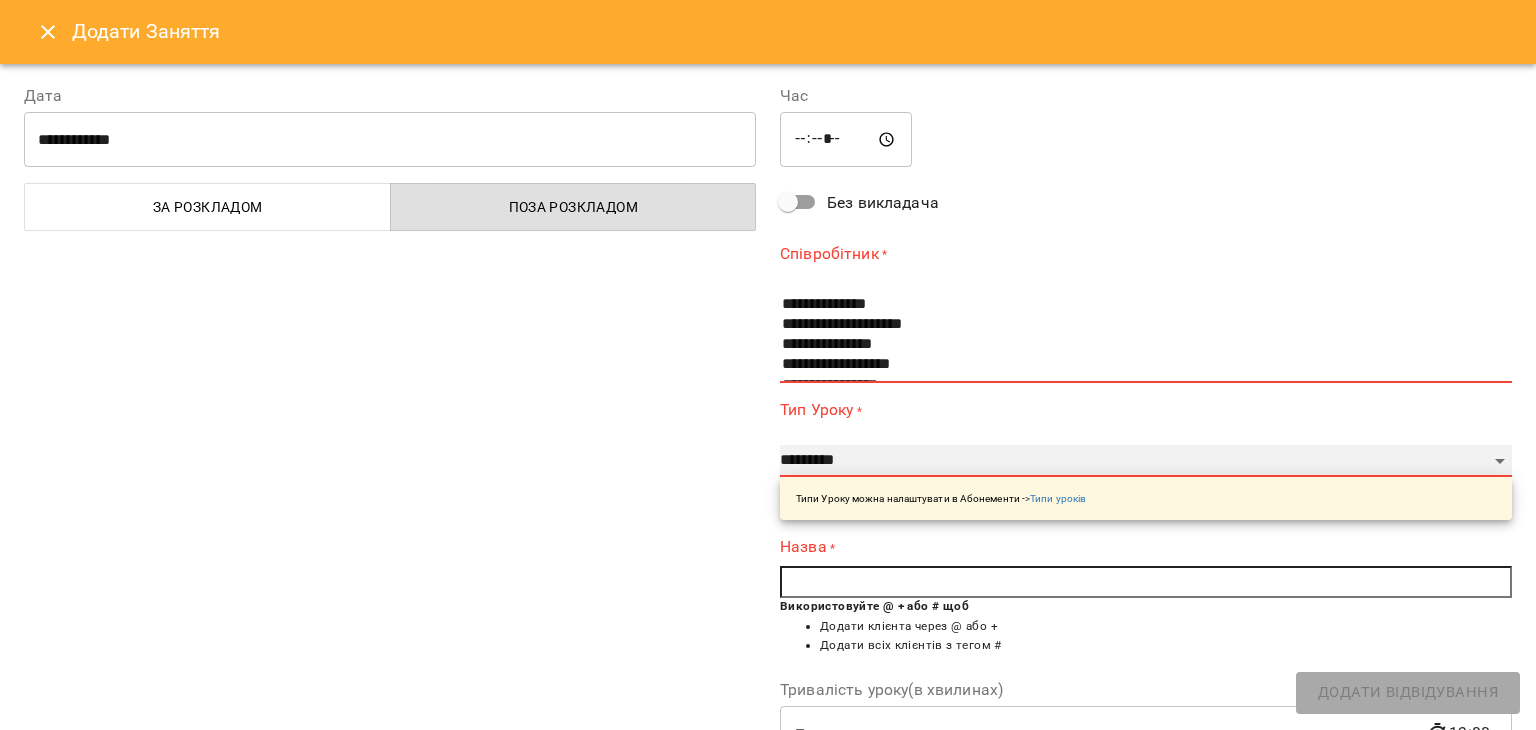 select on "**********" 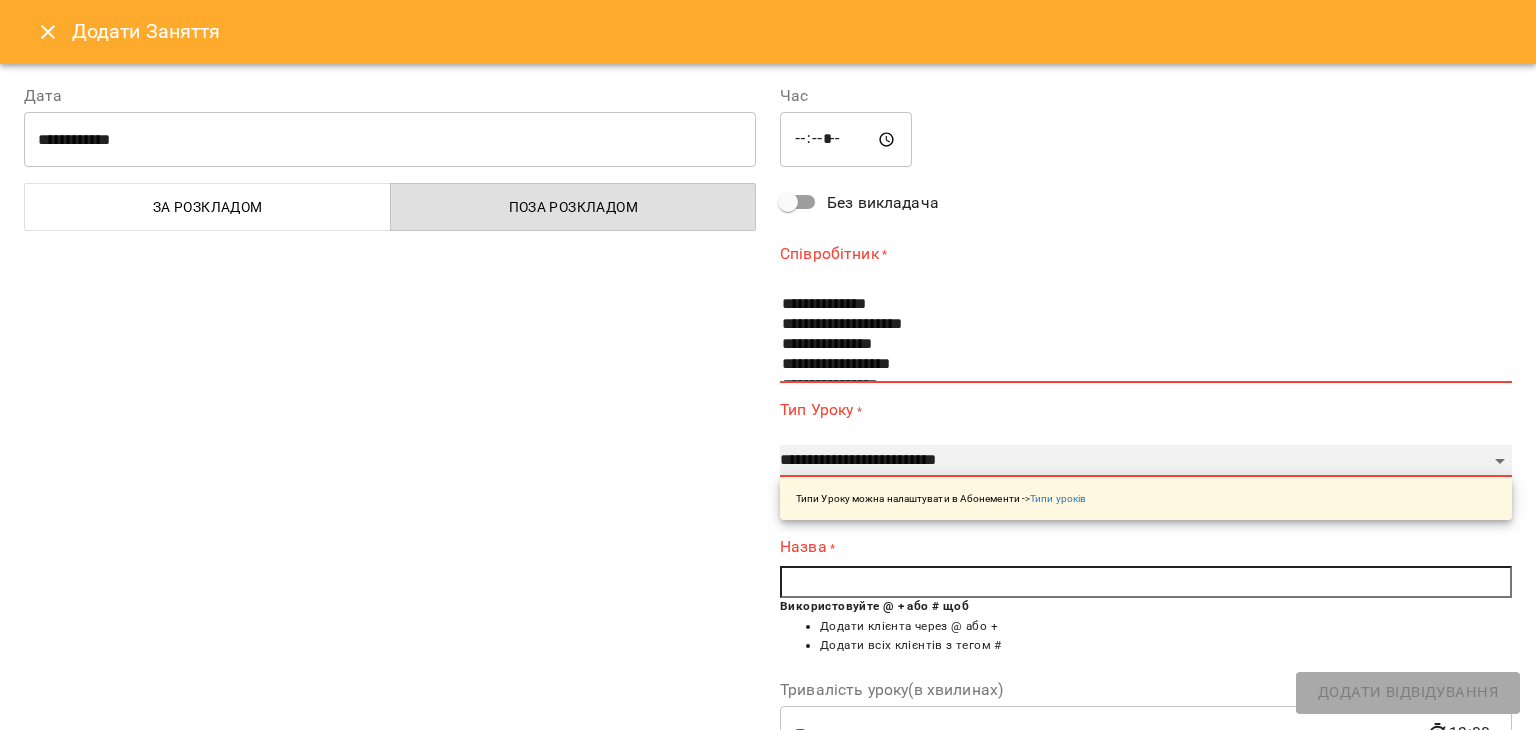 click on "**********" at bounding box center [1146, 461] 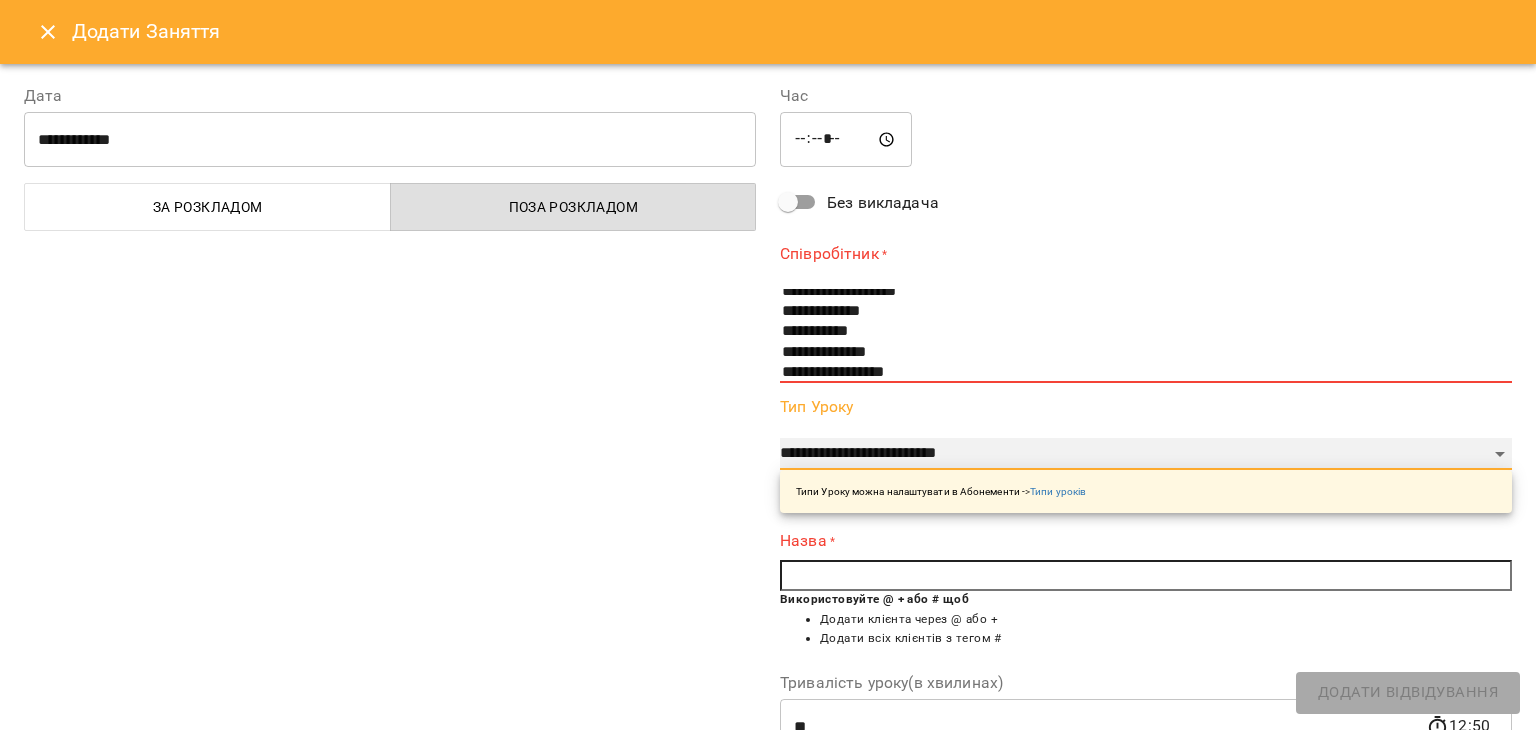 scroll, scrollTop: 100, scrollLeft: 0, axis: vertical 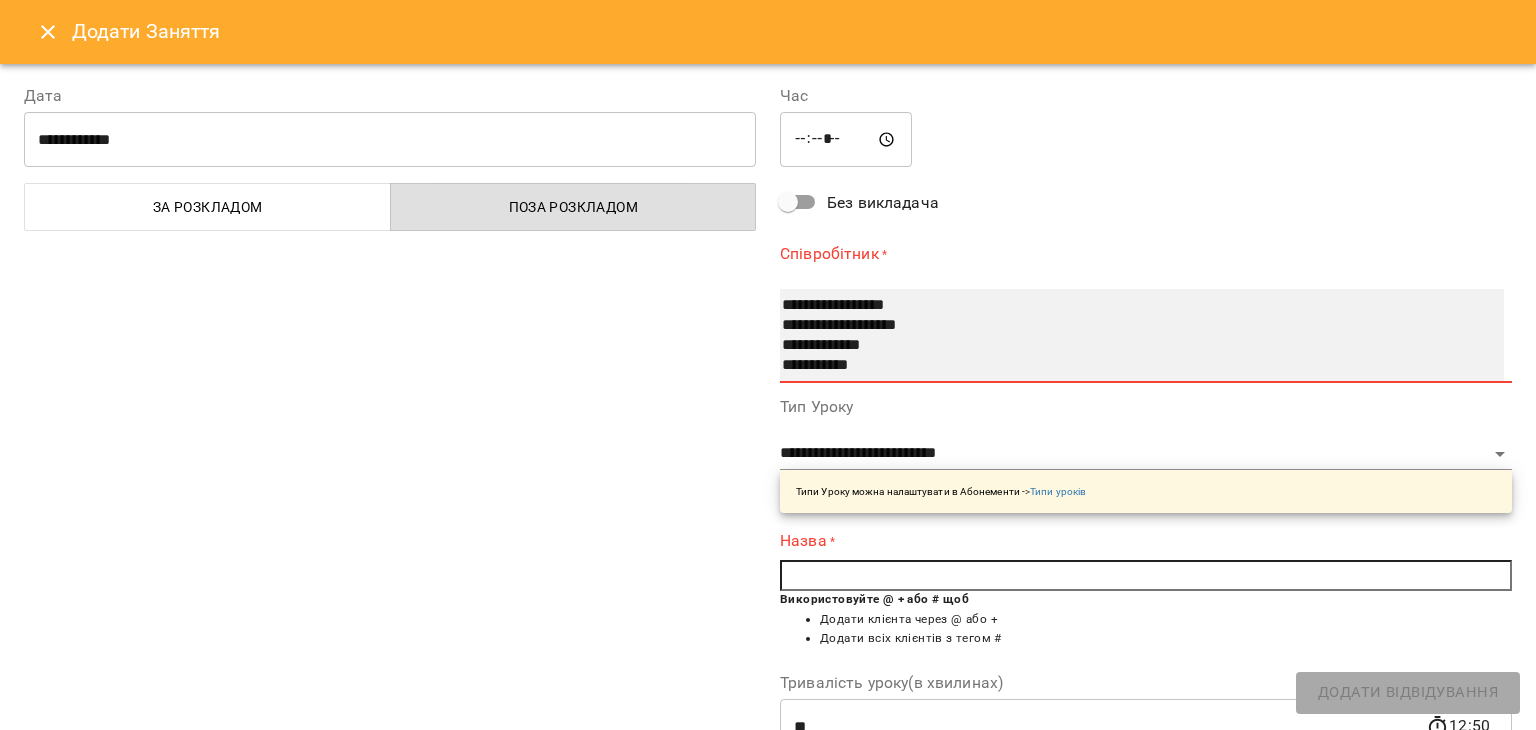 select on "**********" 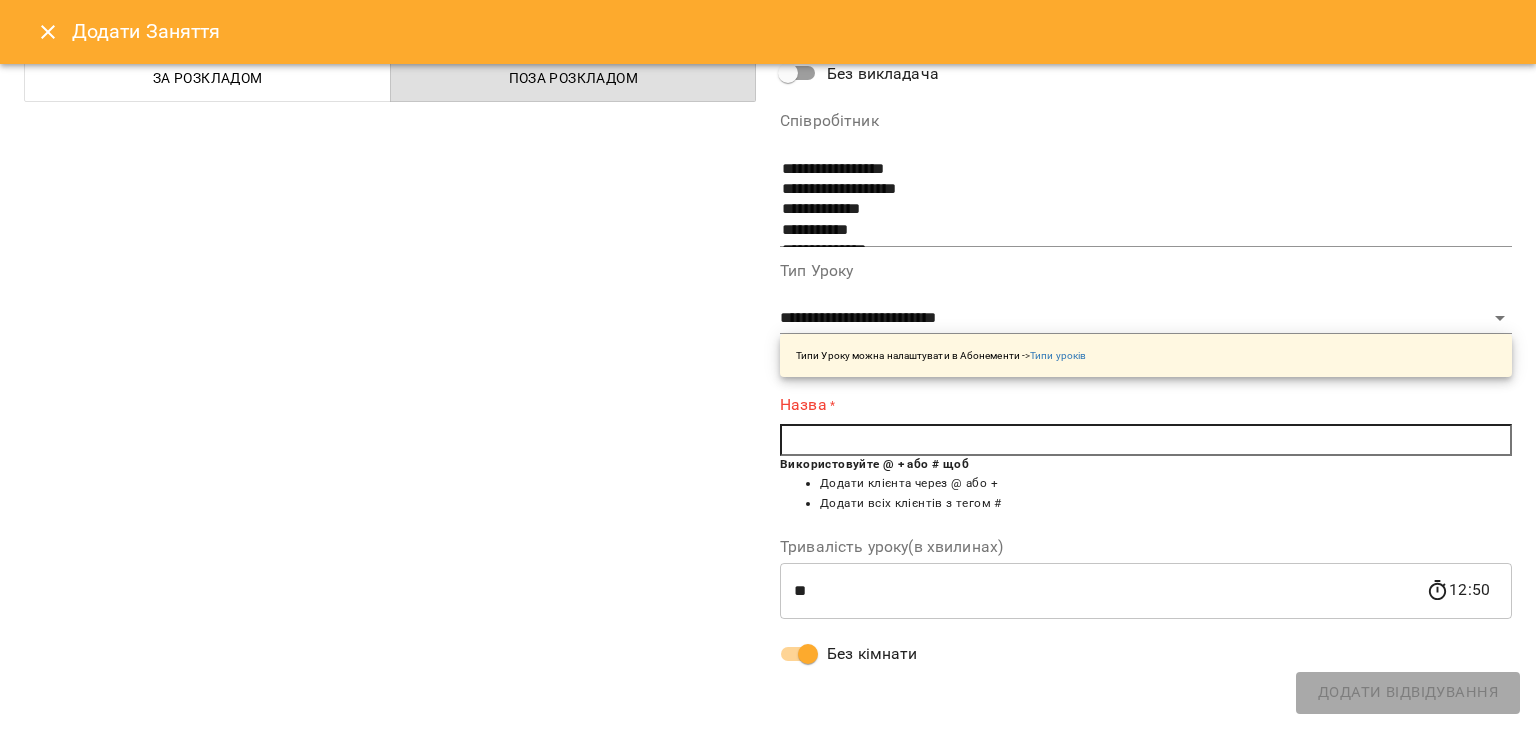 scroll, scrollTop: 128, scrollLeft: 0, axis: vertical 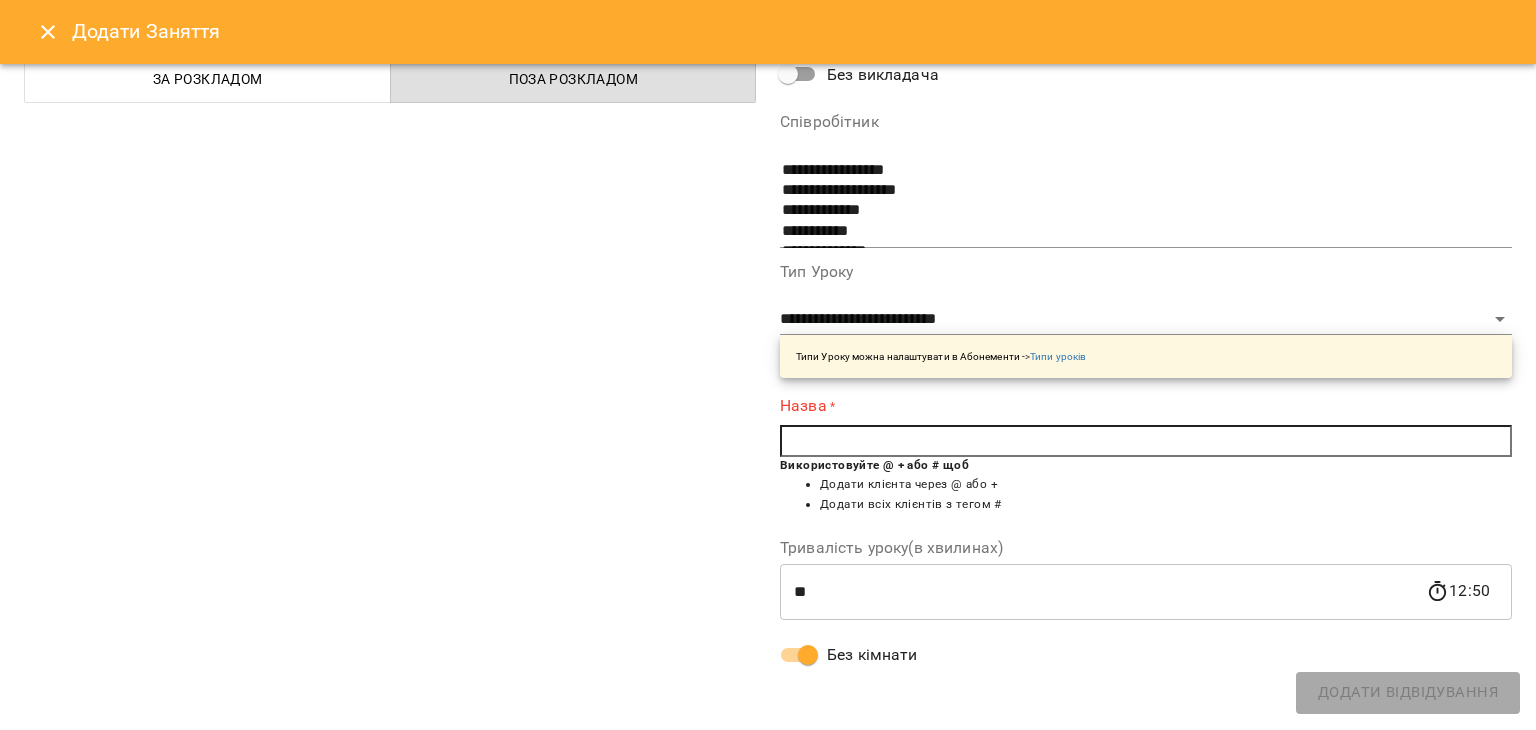 click at bounding box center (1146, 441) 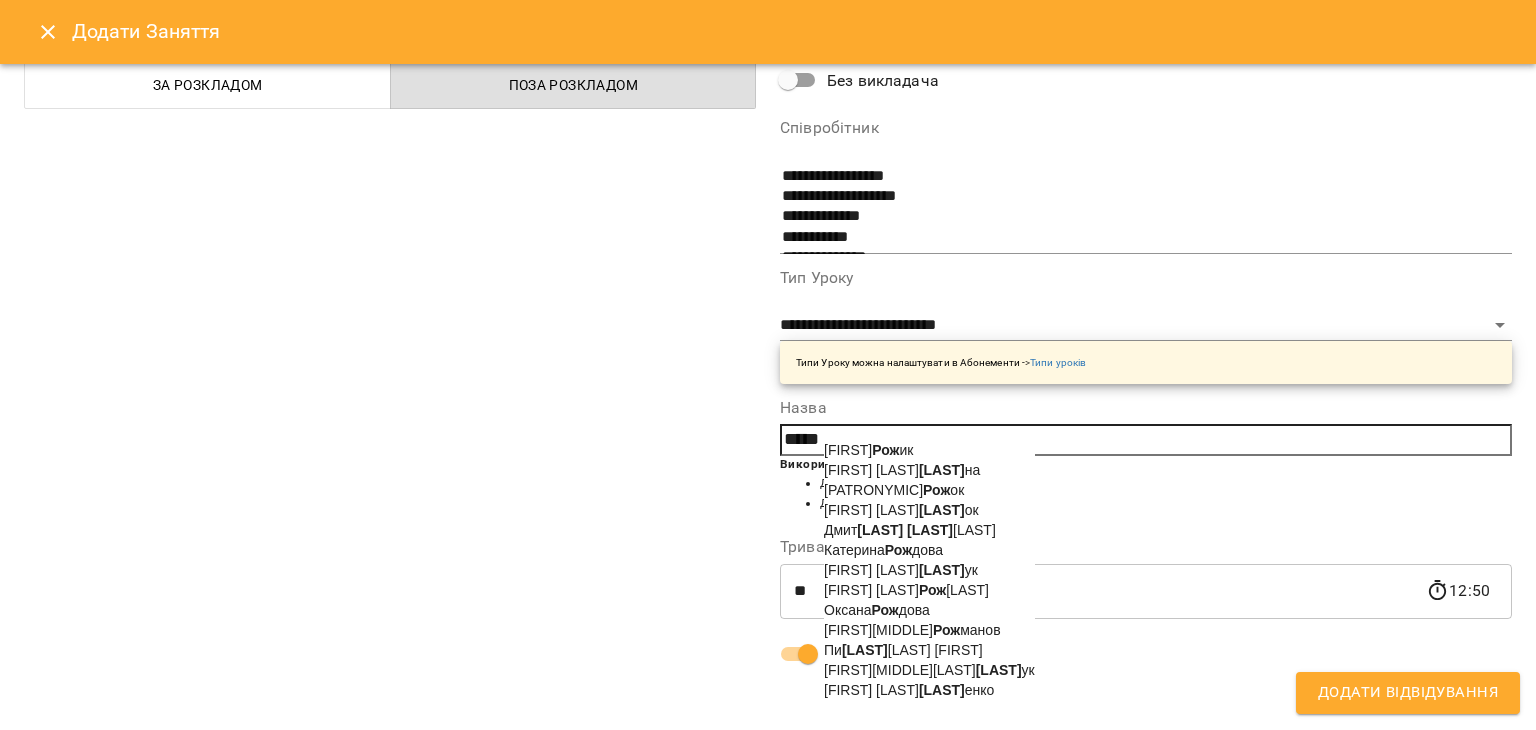 scroll, scrollTop: 122, scrollLeft: 0, axis: vertical 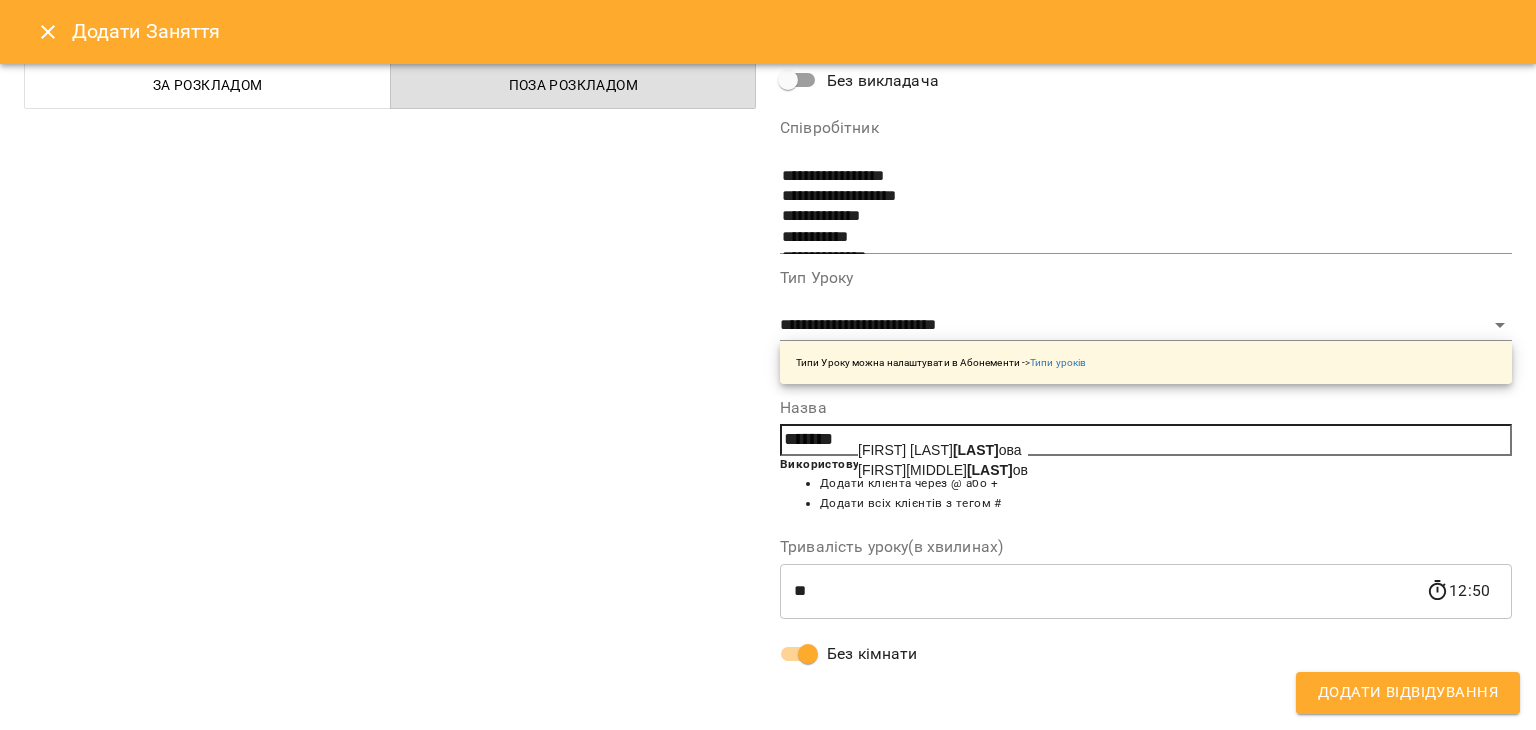 click on "[FIRST][LAST][LAST]" at bounding box center [940, 450] 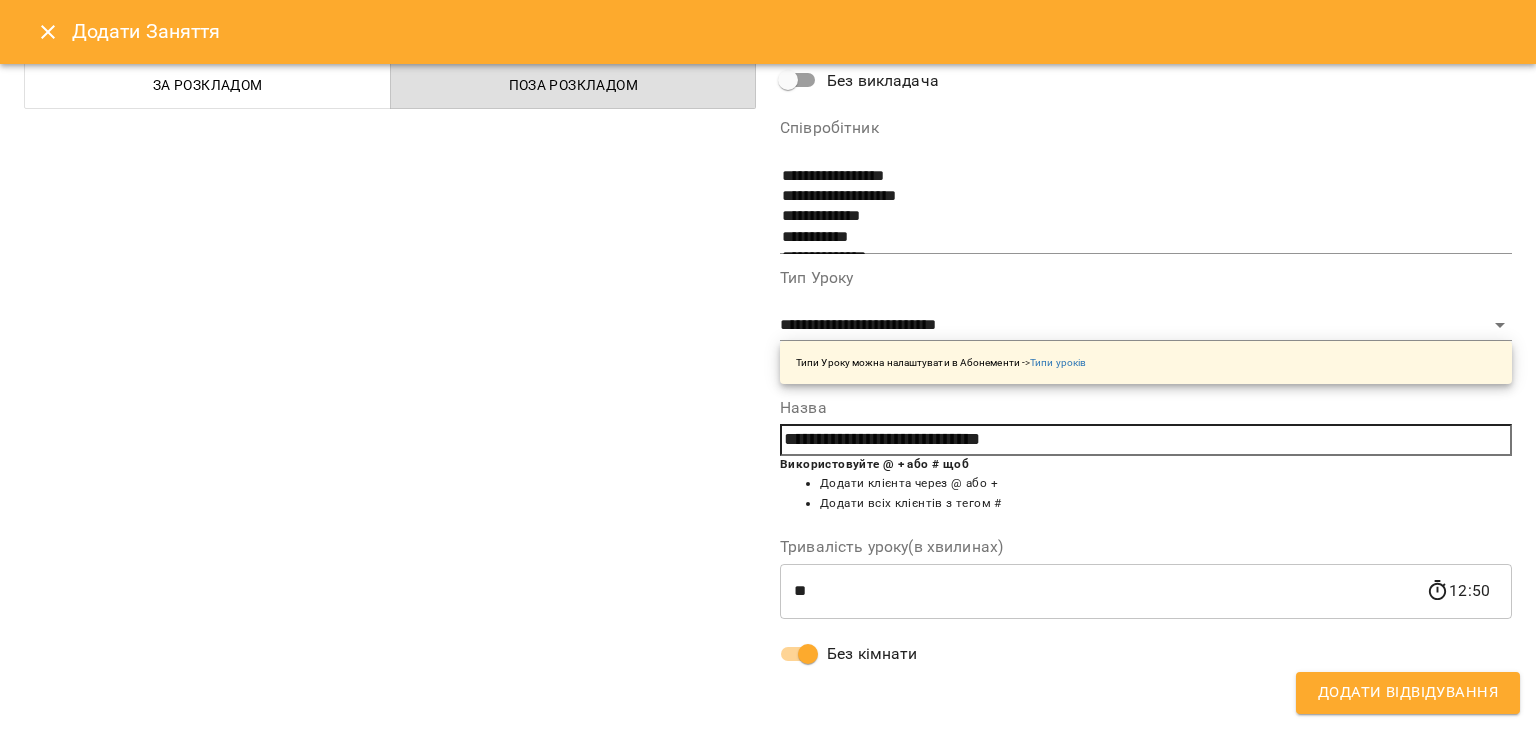 click on "Додати Відвідування" at bounding box center (1408, 693) 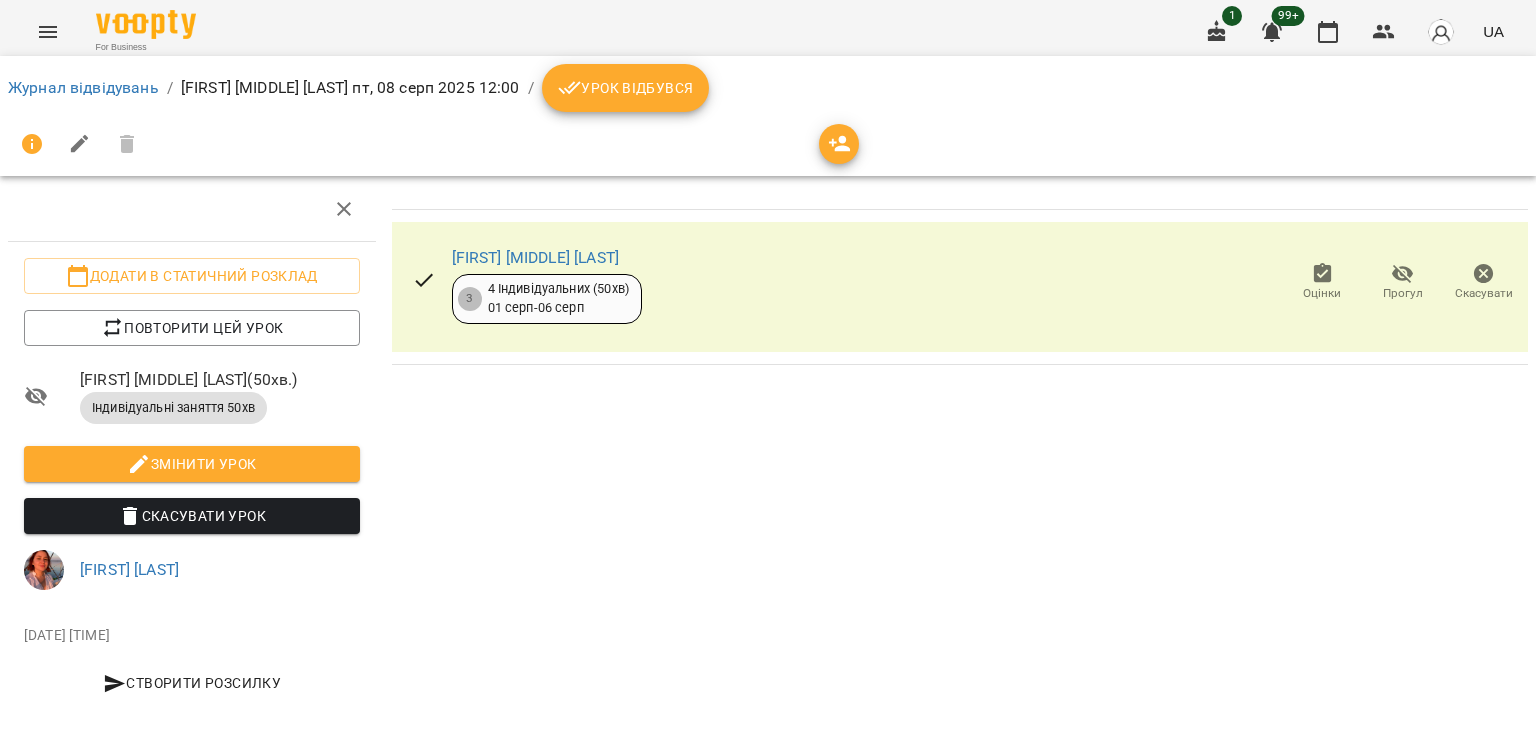 click on "Журнал відвідувань / [FIRST] [MIDDLE] [LAST]    пт, 08 серп 2025 12:00 / Урок відбувся" at bounding box center (768, 88) 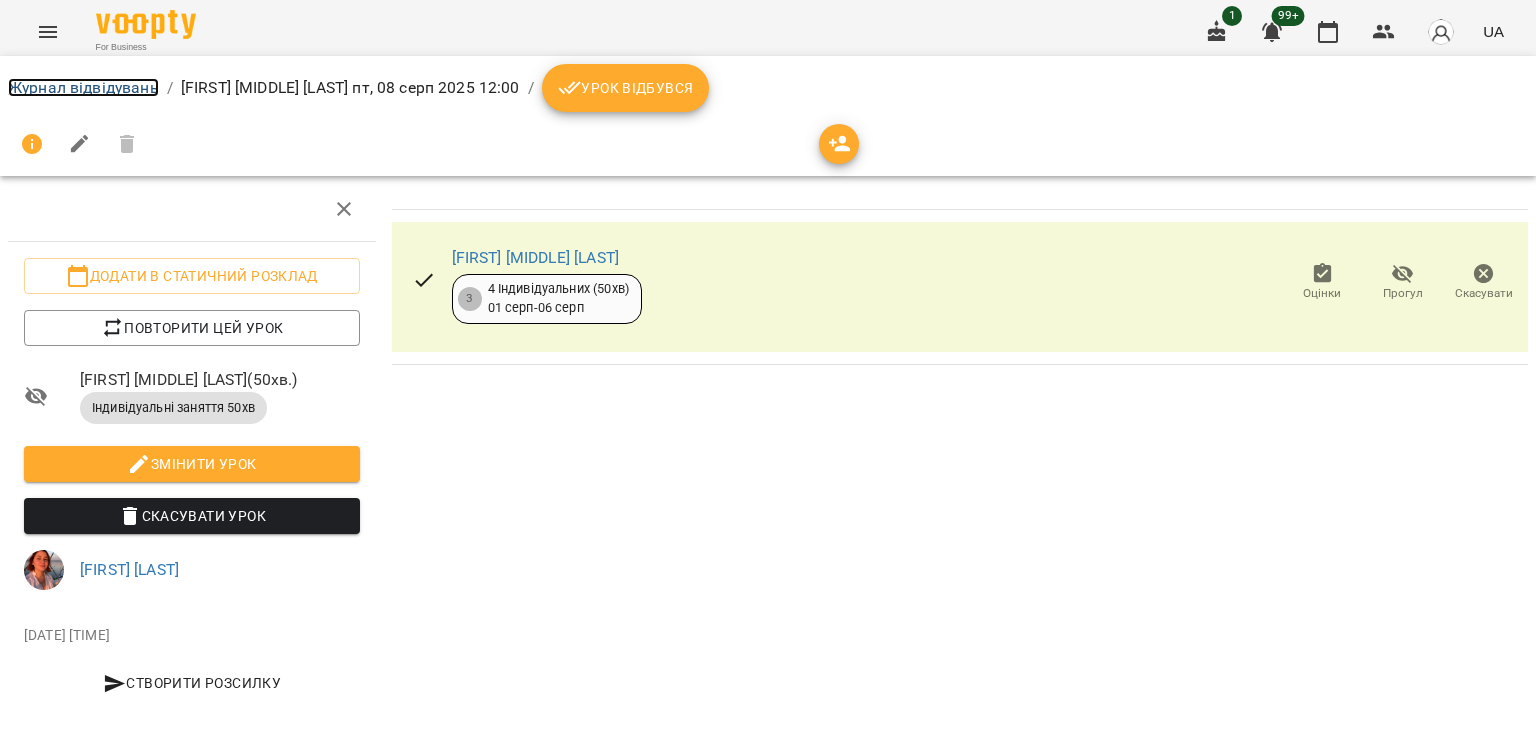 click on "Журнал відвідувань" at bounding box center [83, 87] 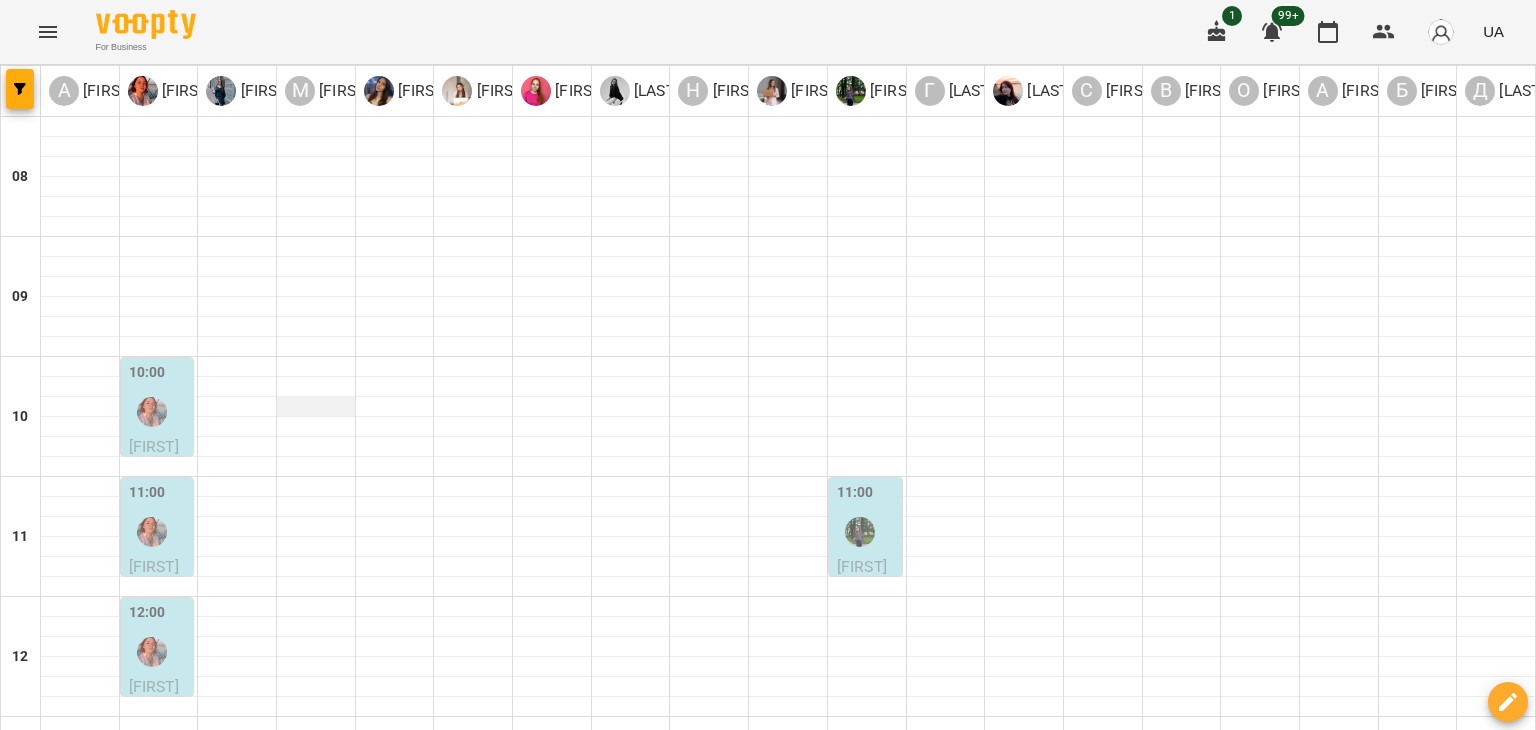 scroll, scrollTop: 300, scrollLeft: 0, axis: vertical 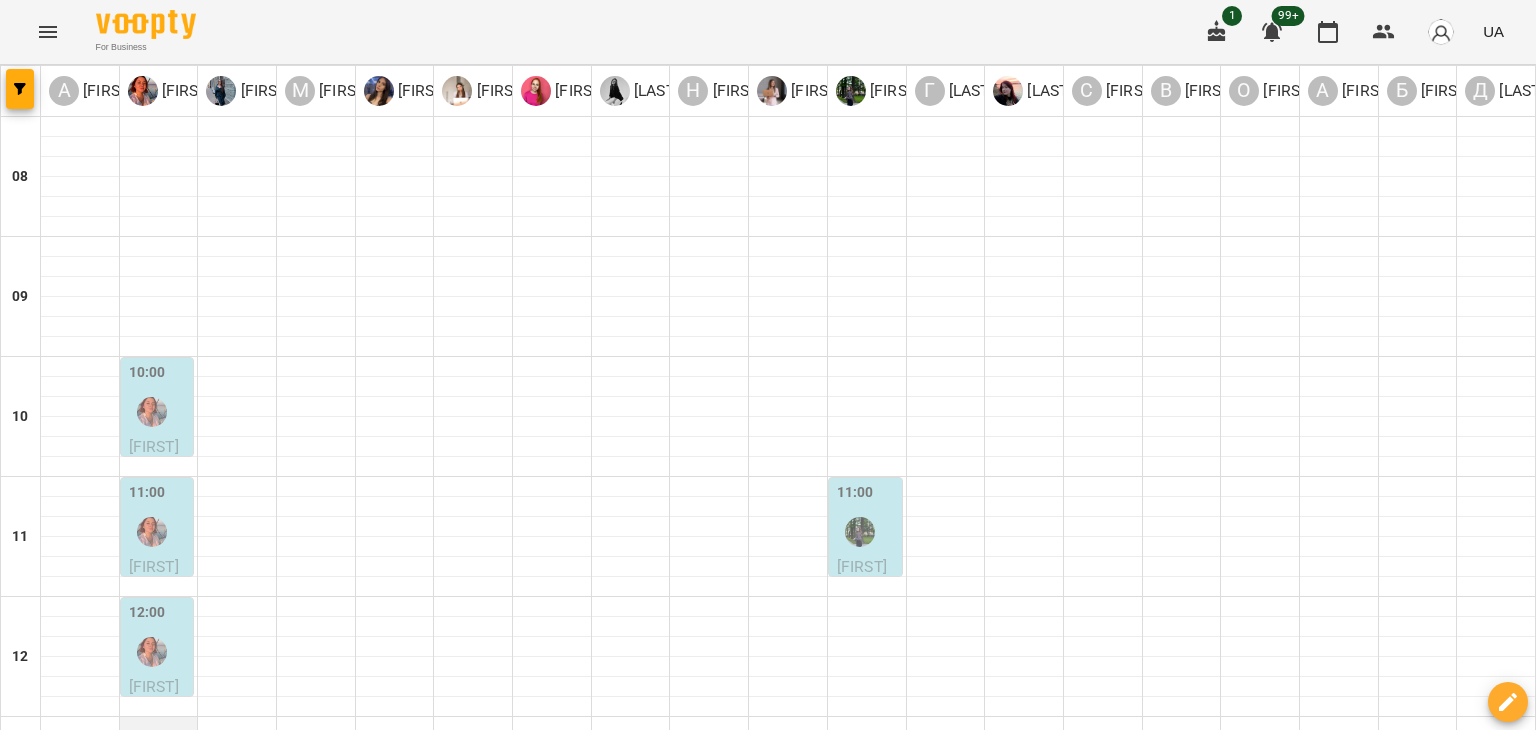 click at bounding box center [159, 727] 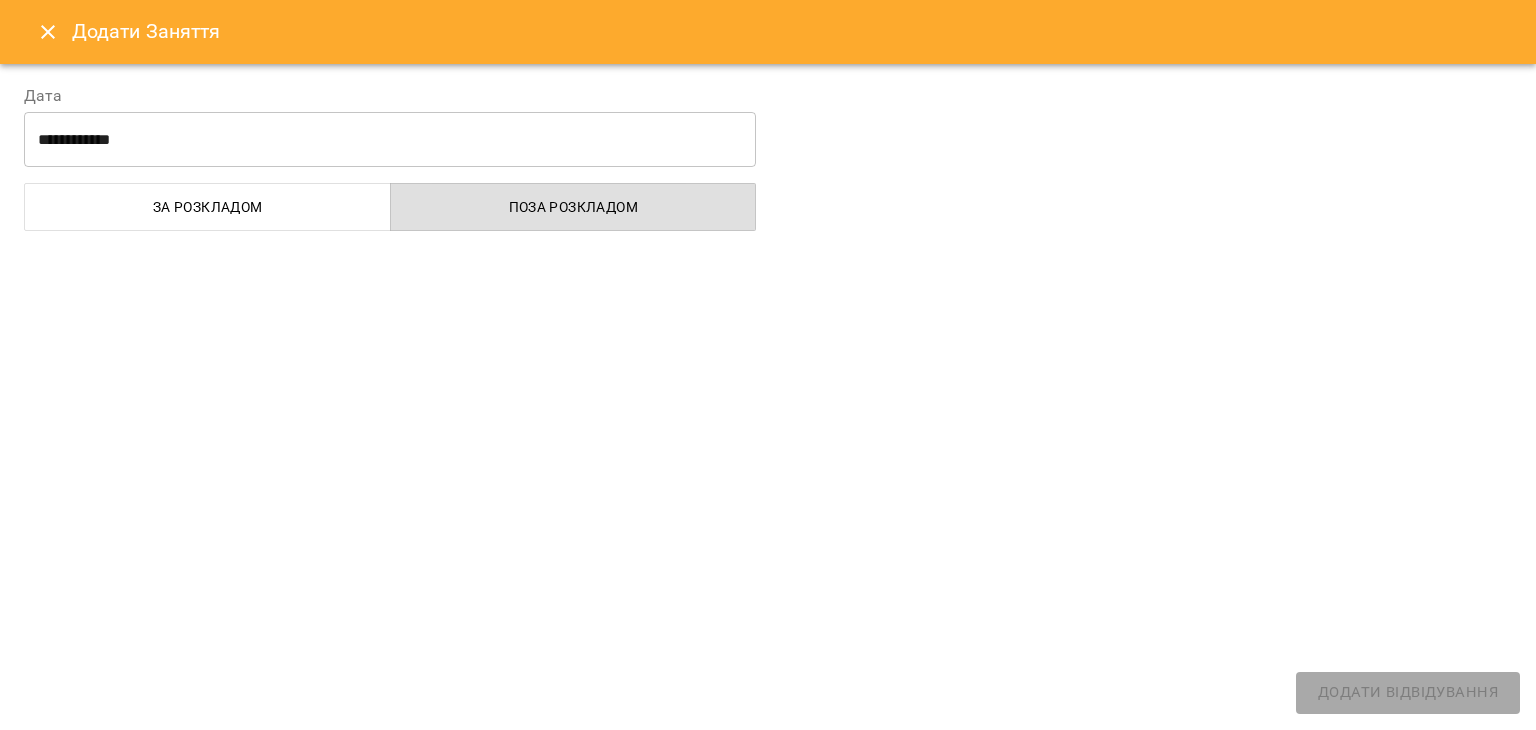 select 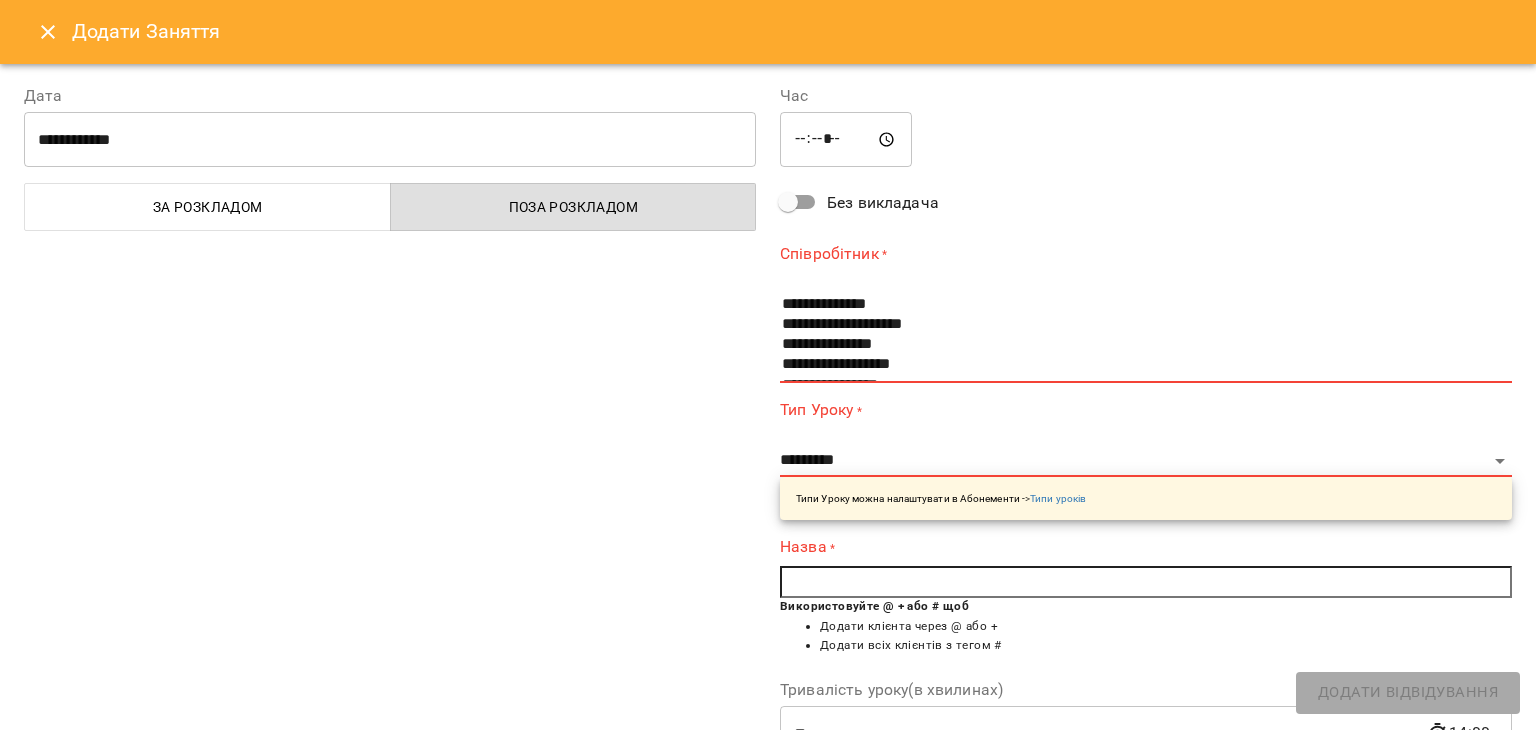 click on "**********" at bounding box center (1146, 459) 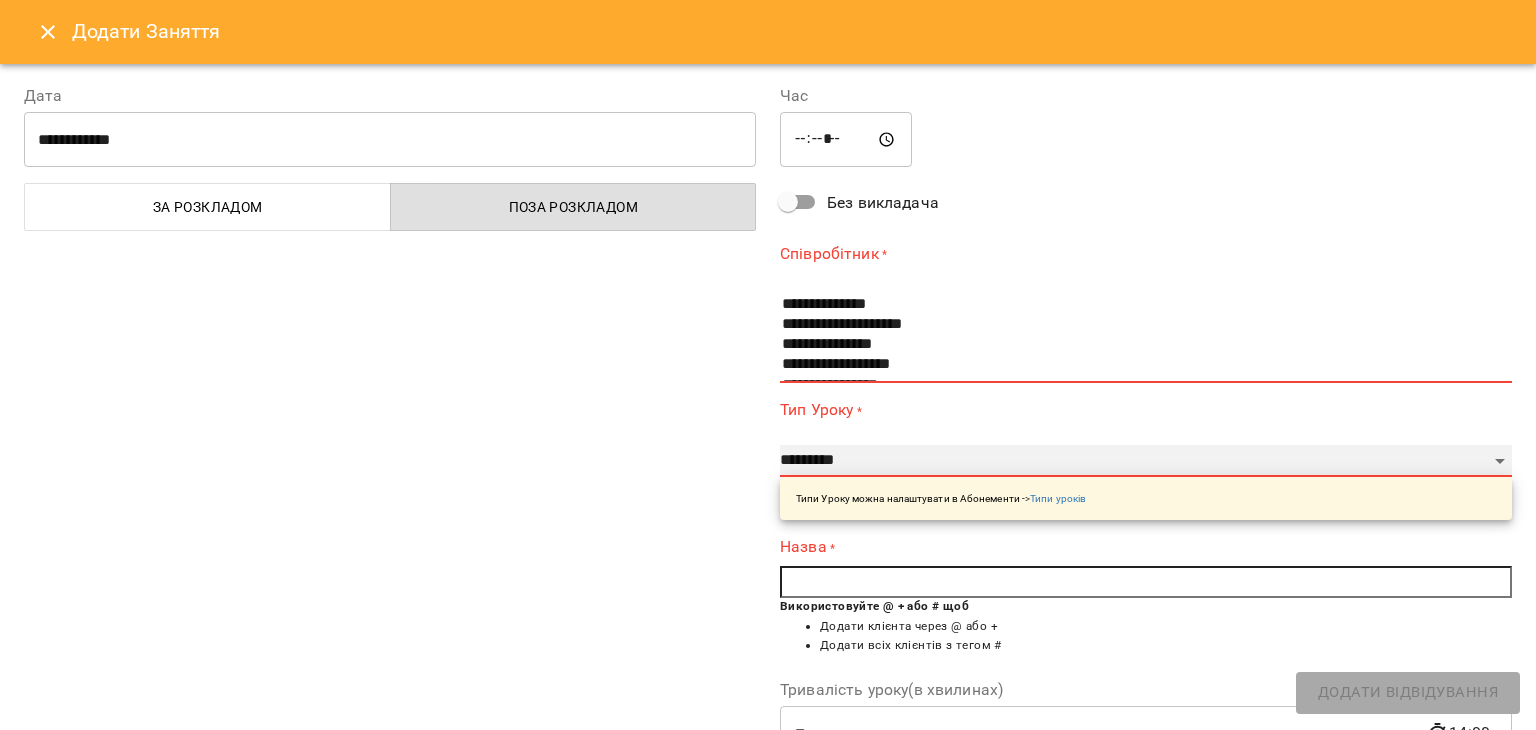 click on "**********" at bounding box center (1146, 461) 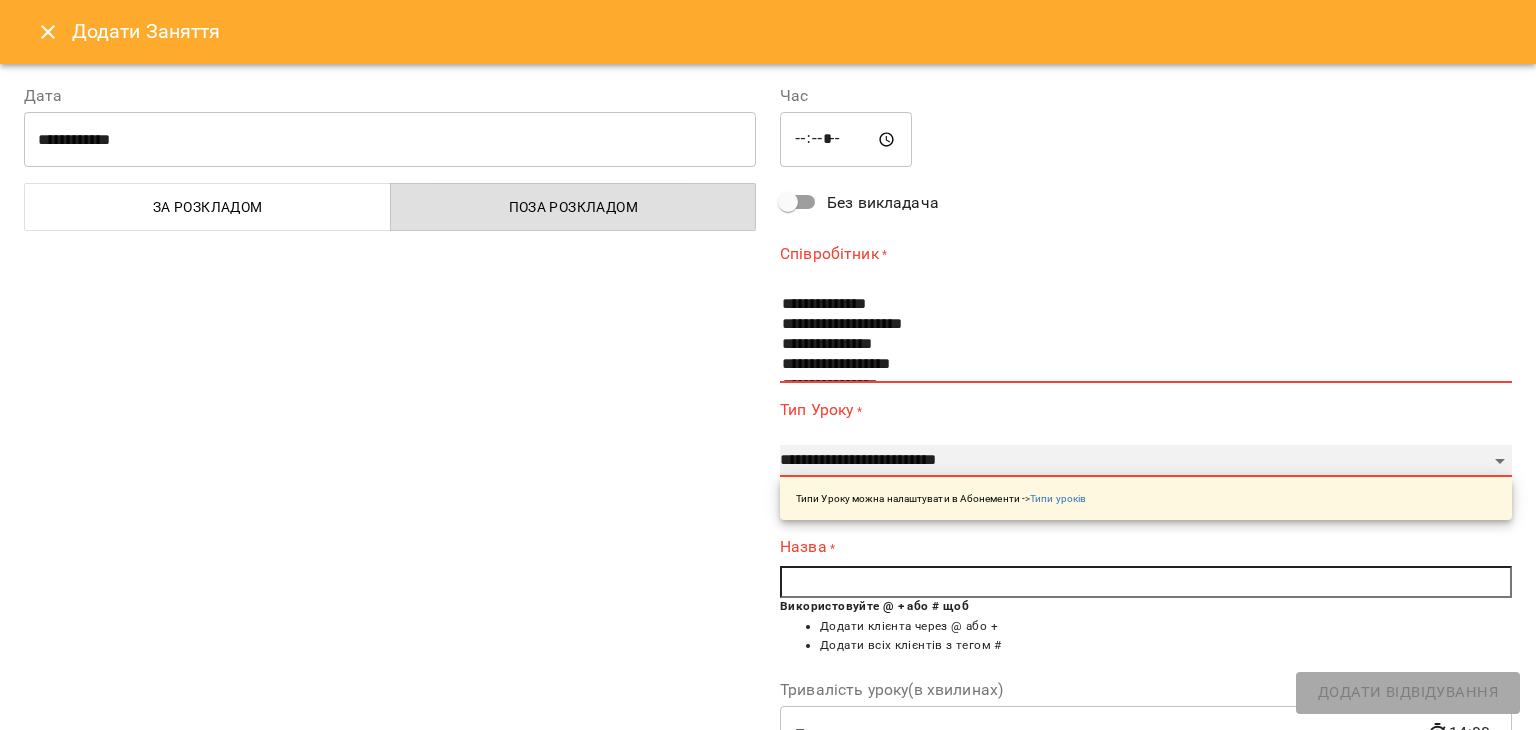 click on "**********" at bounding box center [1146, 461] 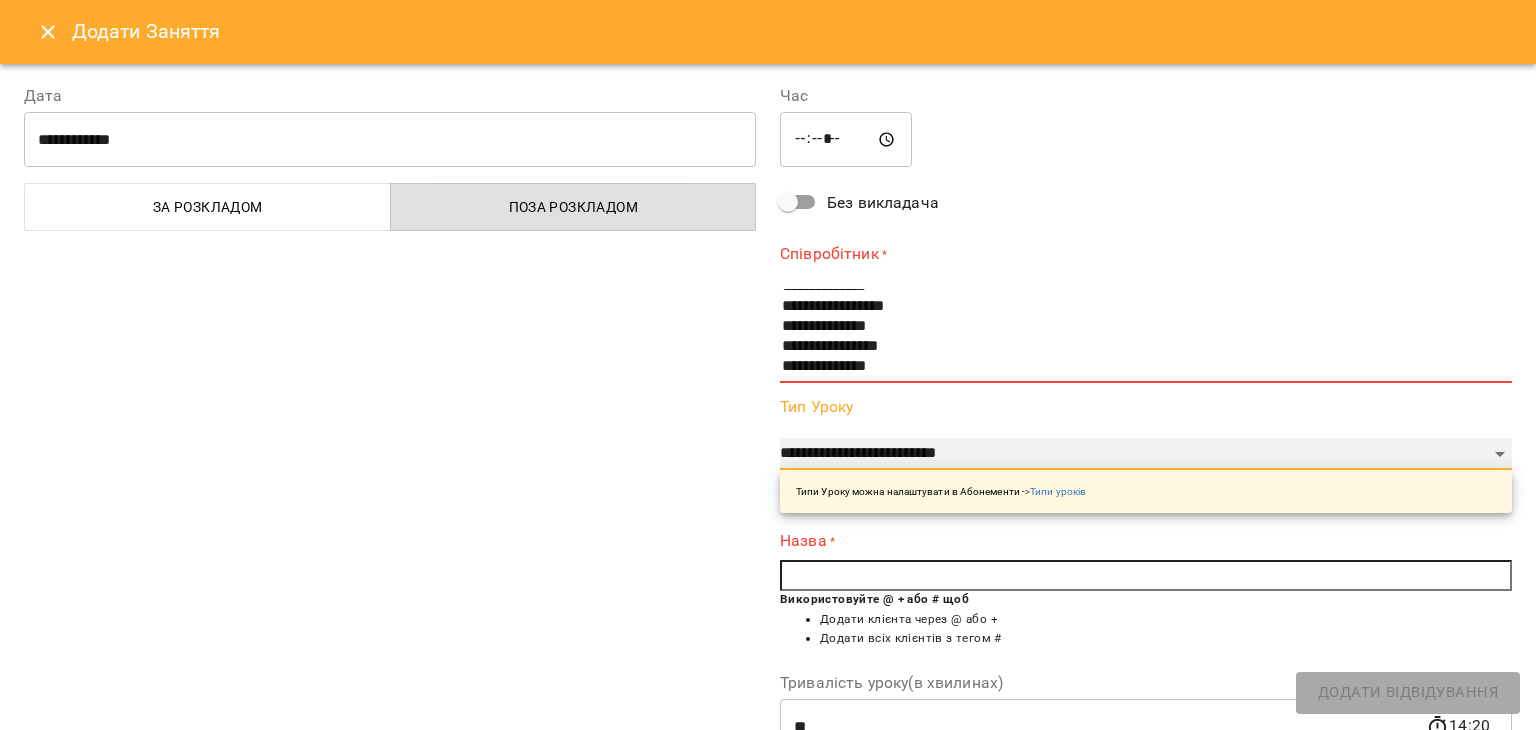 scroll, scrollTop: 100, scrollLeft: 0, axis: vertical 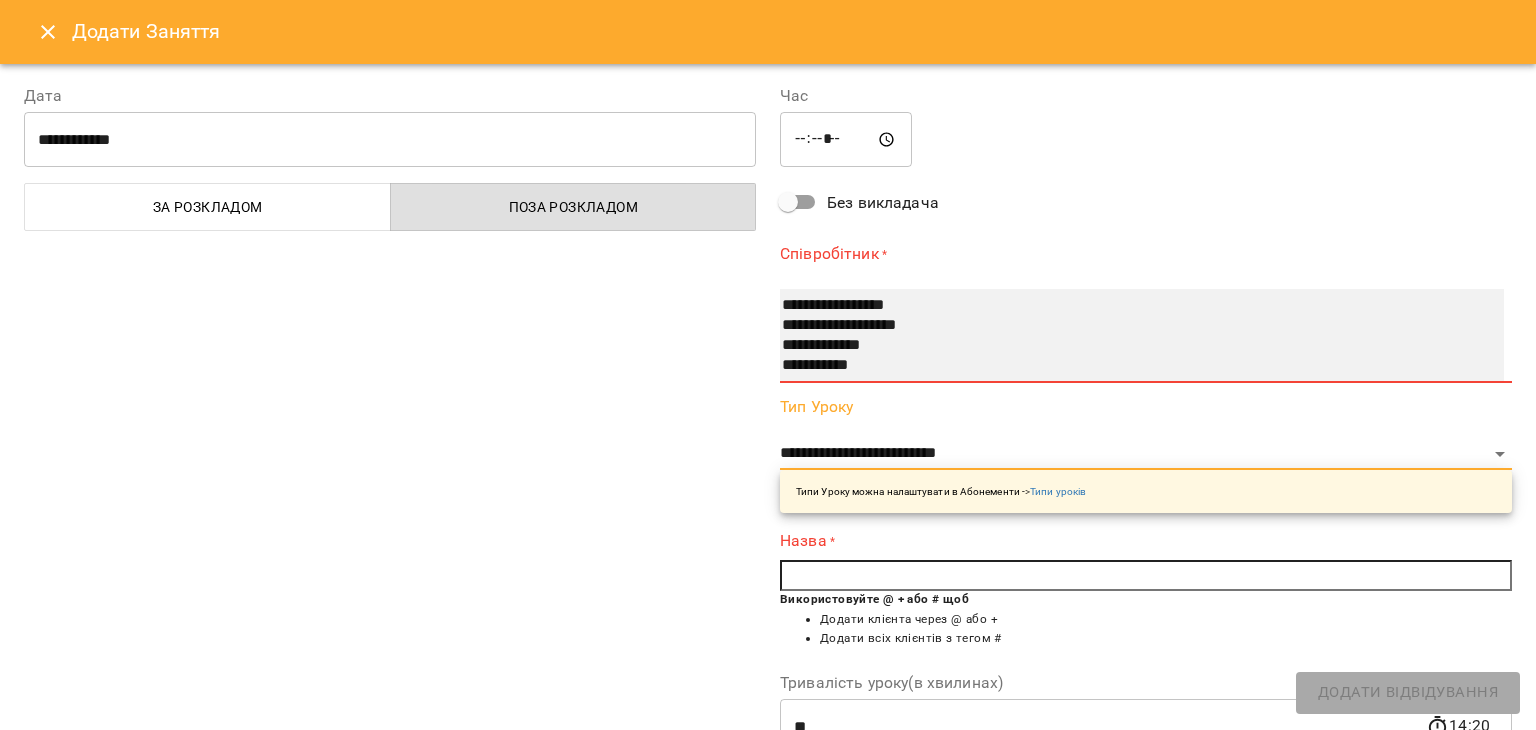 select on "**********" 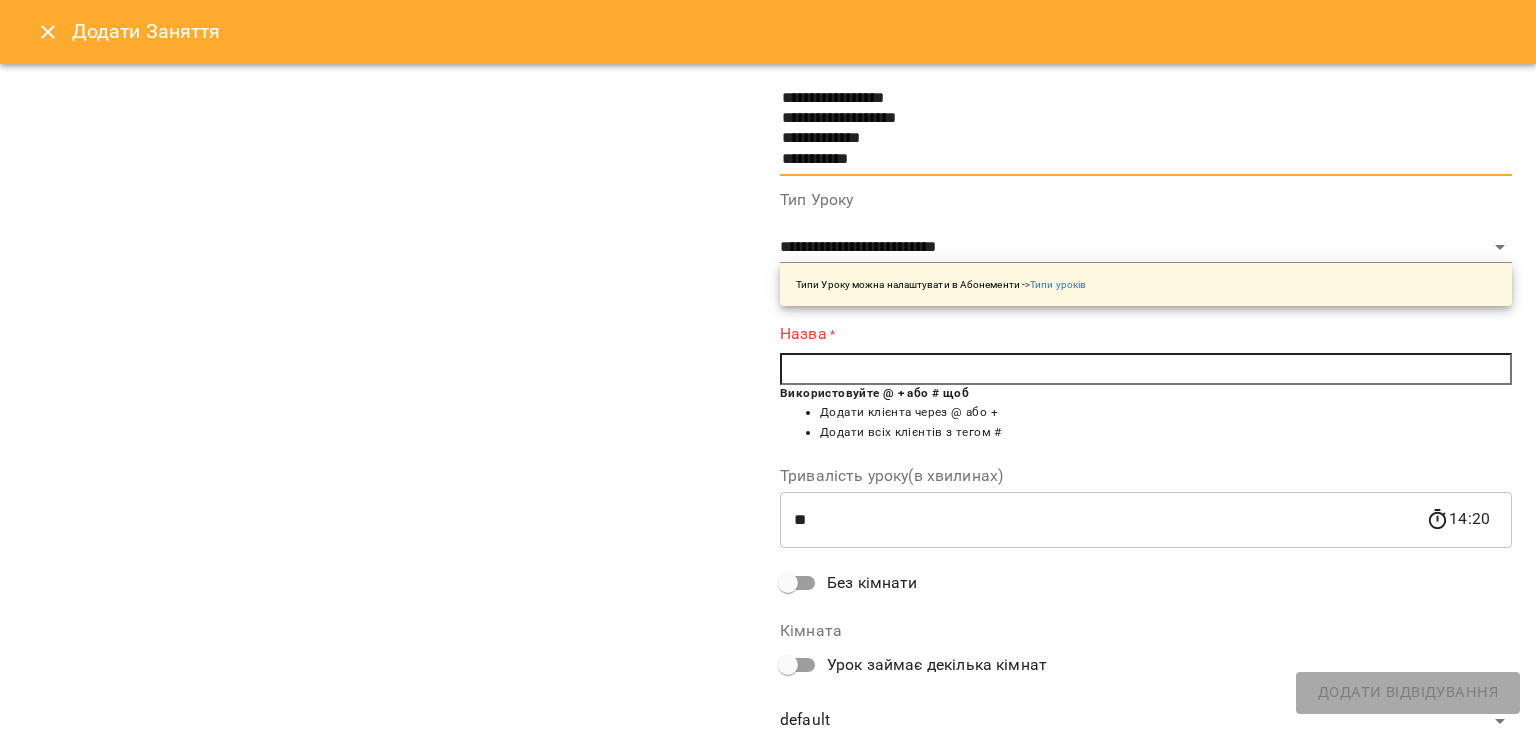 scroll, scrollTop: 128, scrollLeft: 0, axis: vertical 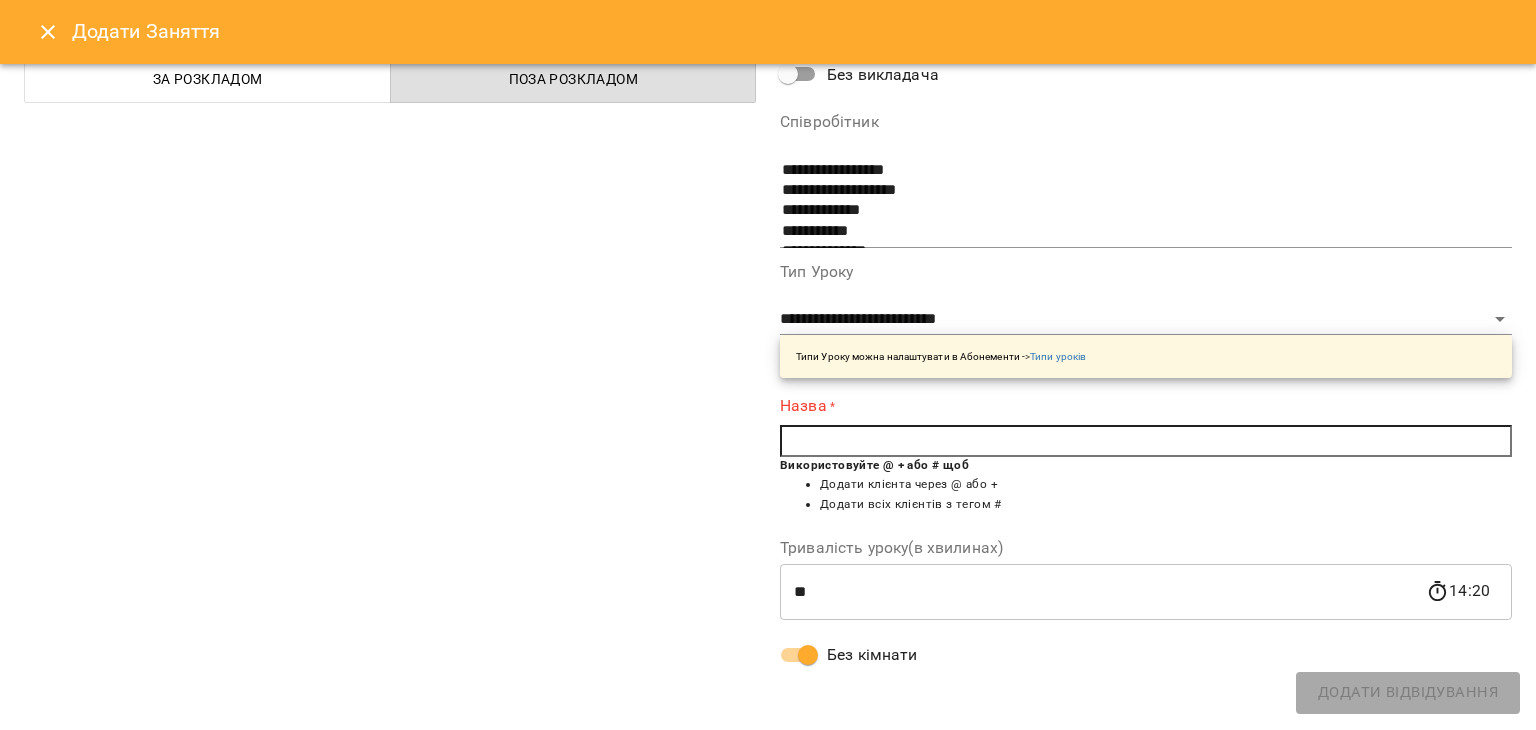 click on "Використовуйте @ + або # щоб Додати клієнта через @ або + Додати всіх клієнтів з тегом #" at bounding box center (1146, 490) 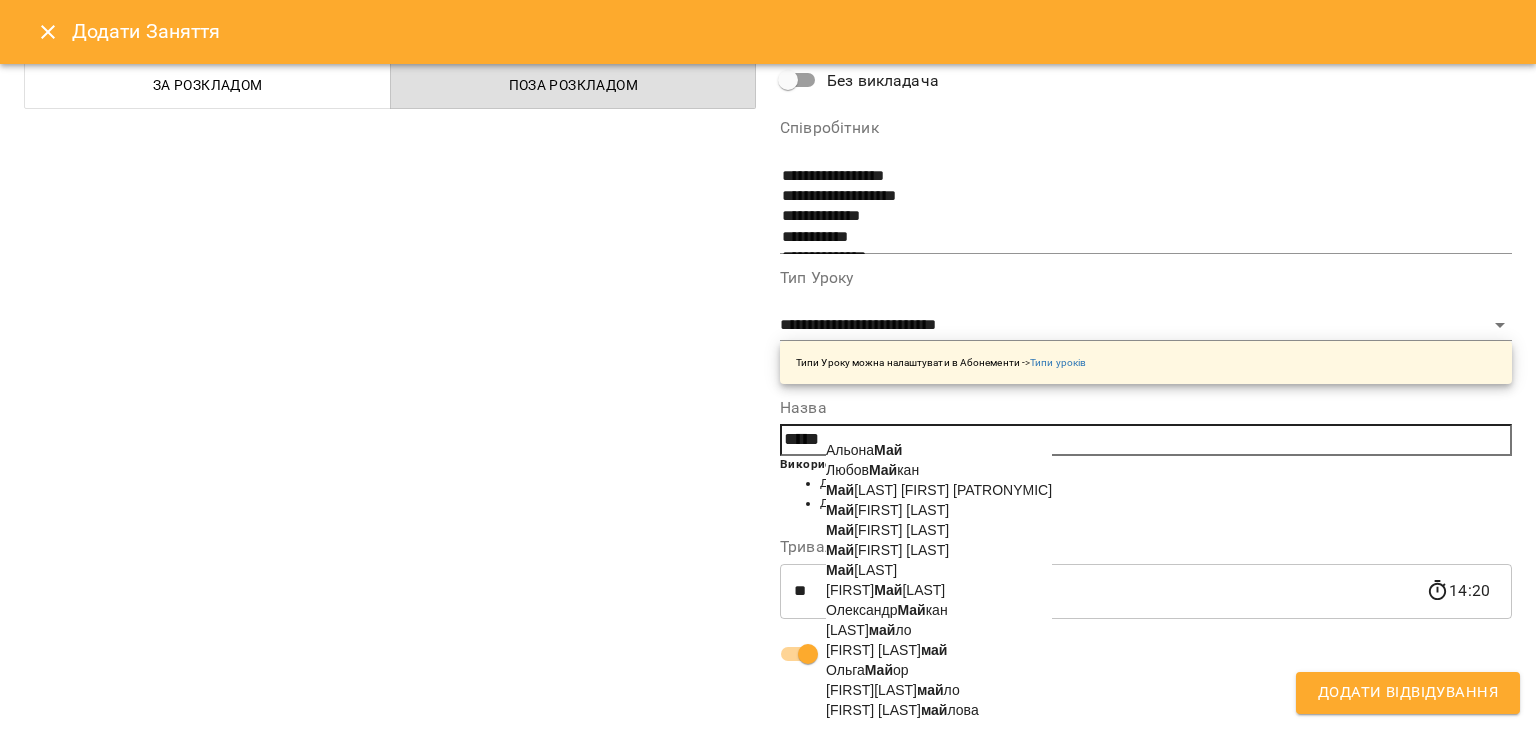 scroll, scrollTop: 122, scrollLeft: 0, axis: vertical 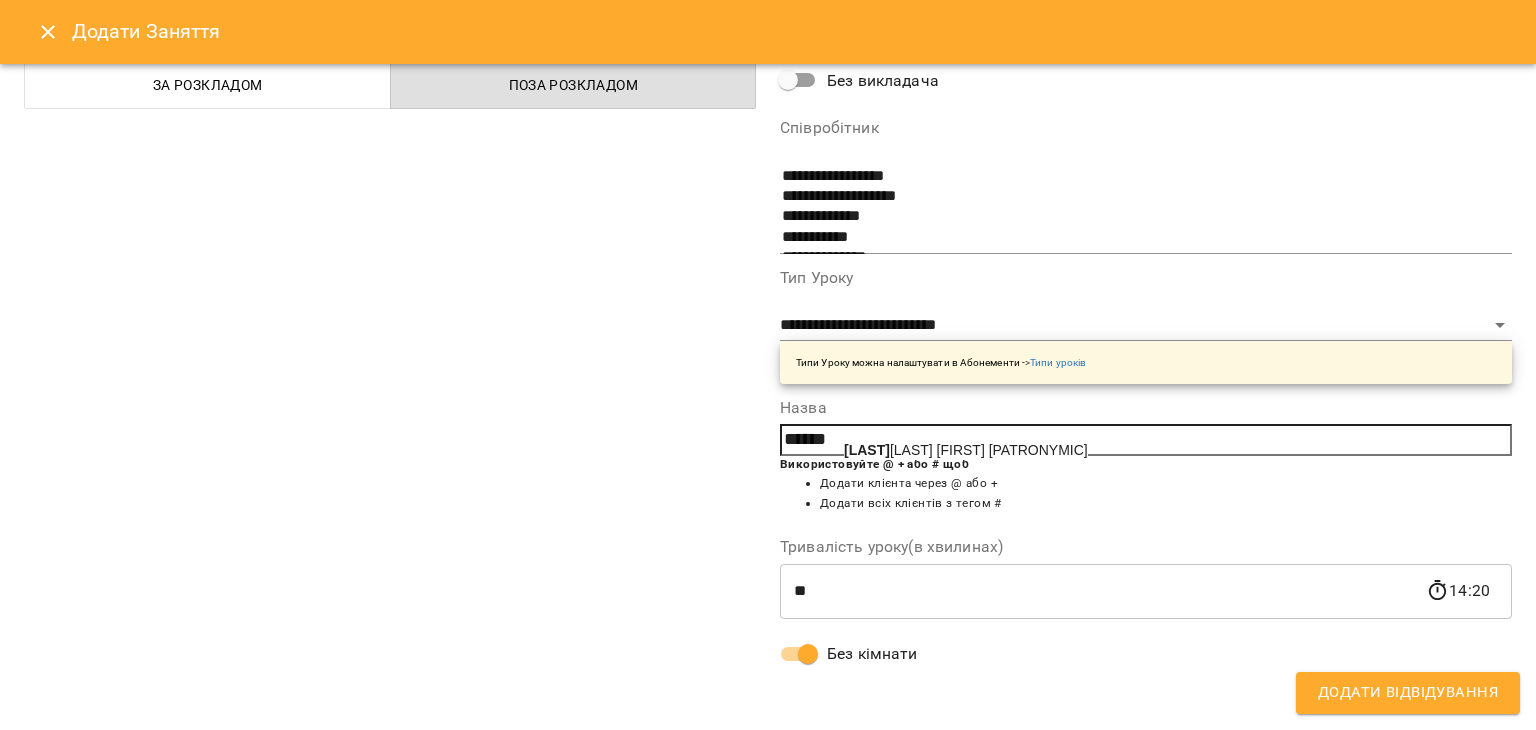 click on "[LAST]" 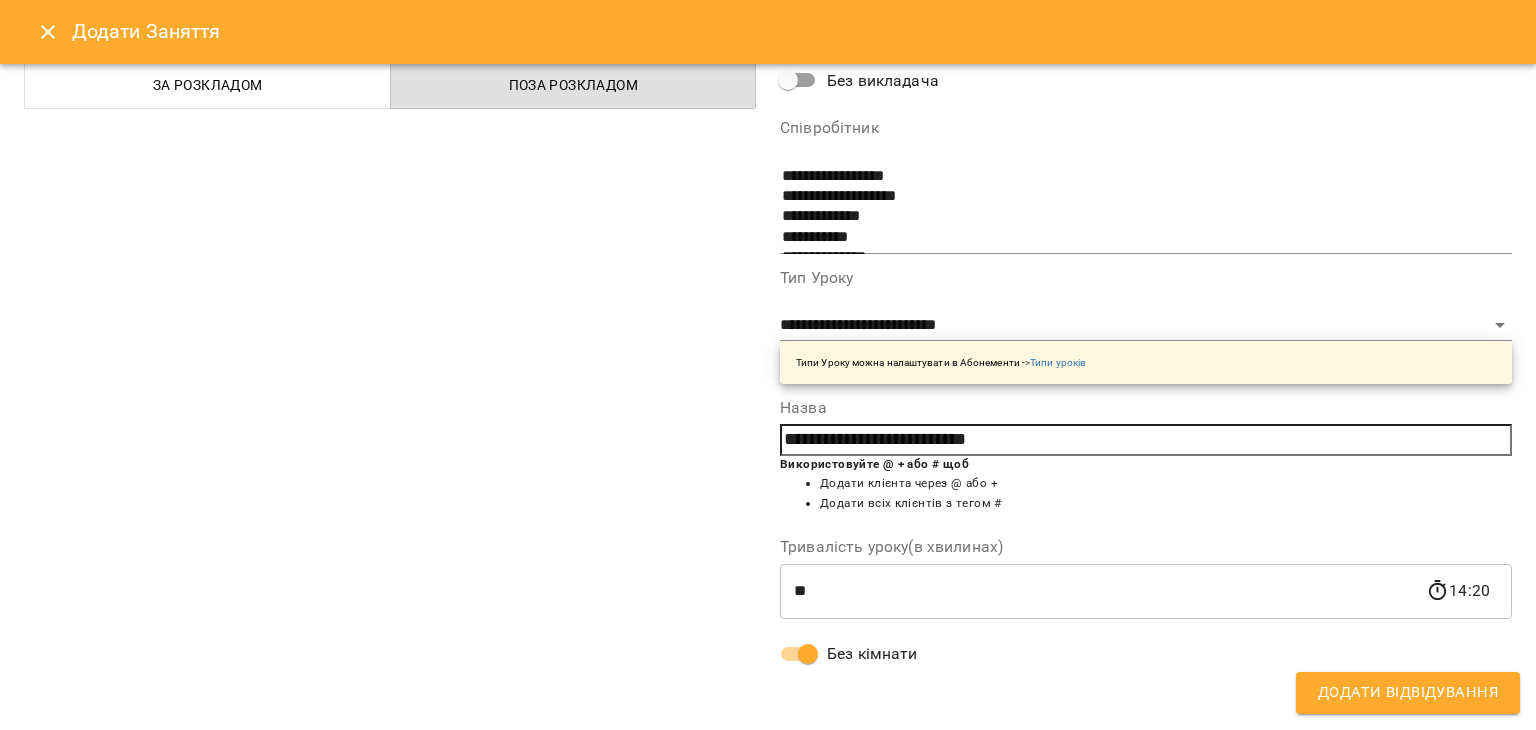 click on "Додати Відвідування" at bounding box center [1408, 693] 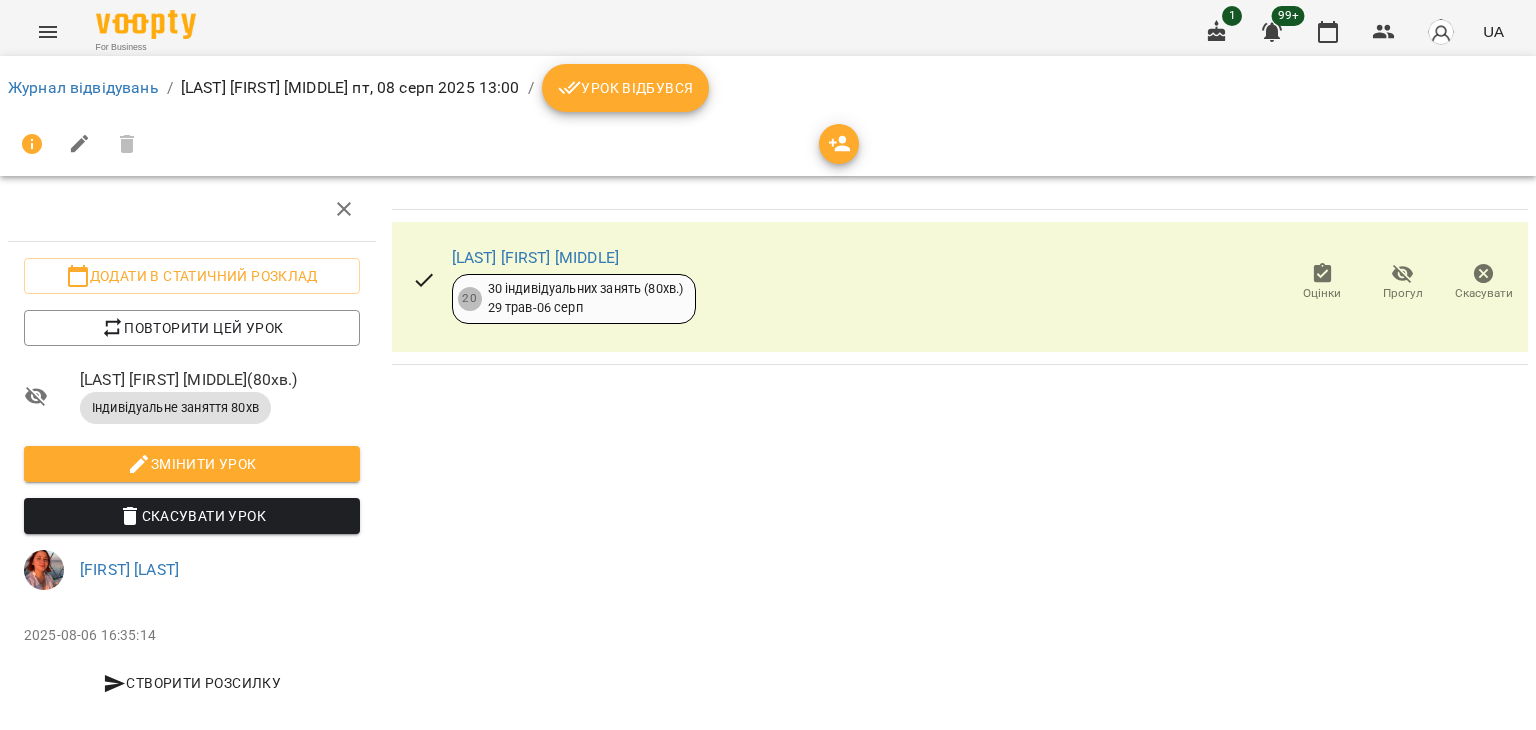 click on "Журнал відвідувань / [LAST] [FIRST] [PATRONYMIC]   пт, 08 серп 2025 13:00 / Урок відбувся" at bounding box center [768, 88] 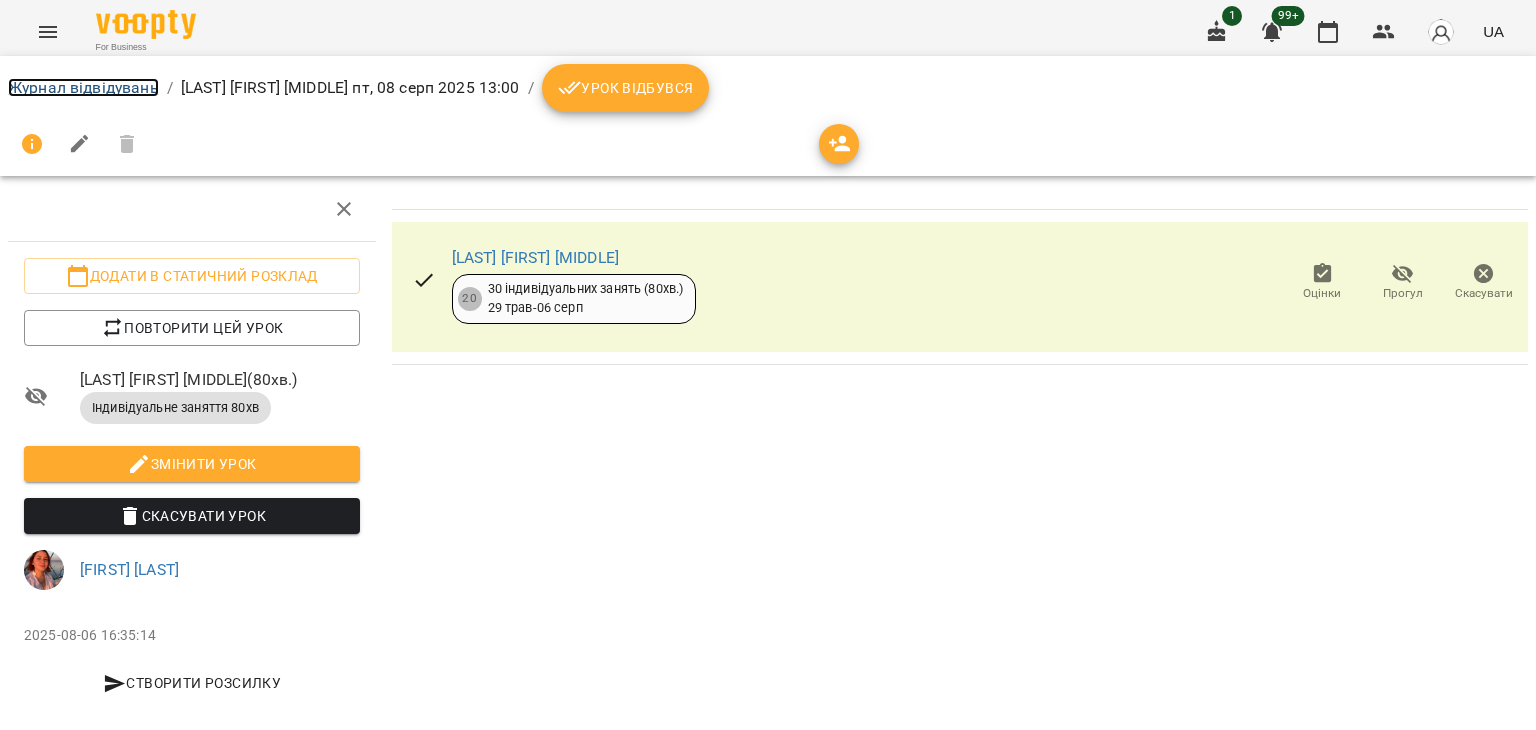 click on "Журнал відвідувань" at bounding box center [83, 87] 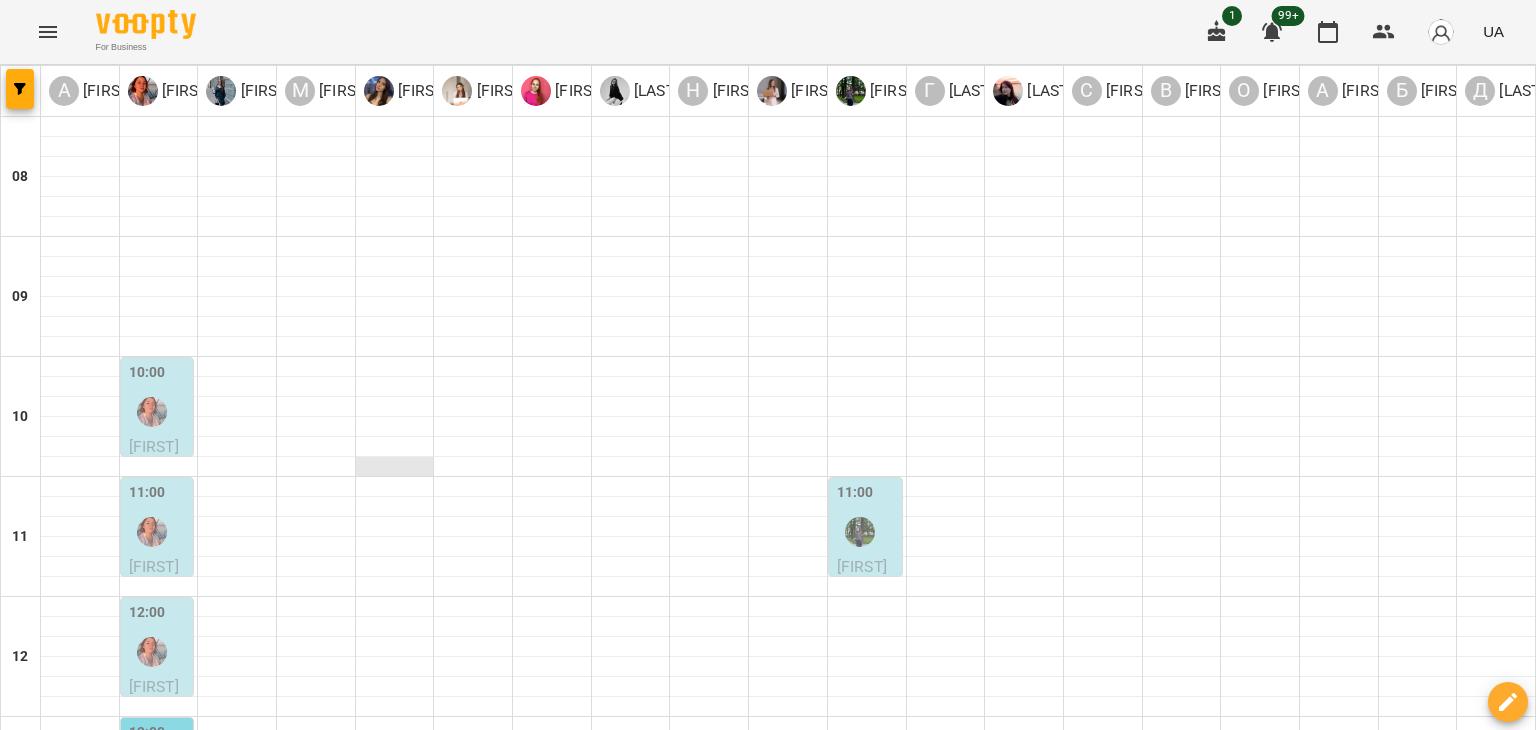 scroll, scrollTop: 400, scrollLeft: 0, axis: vertical 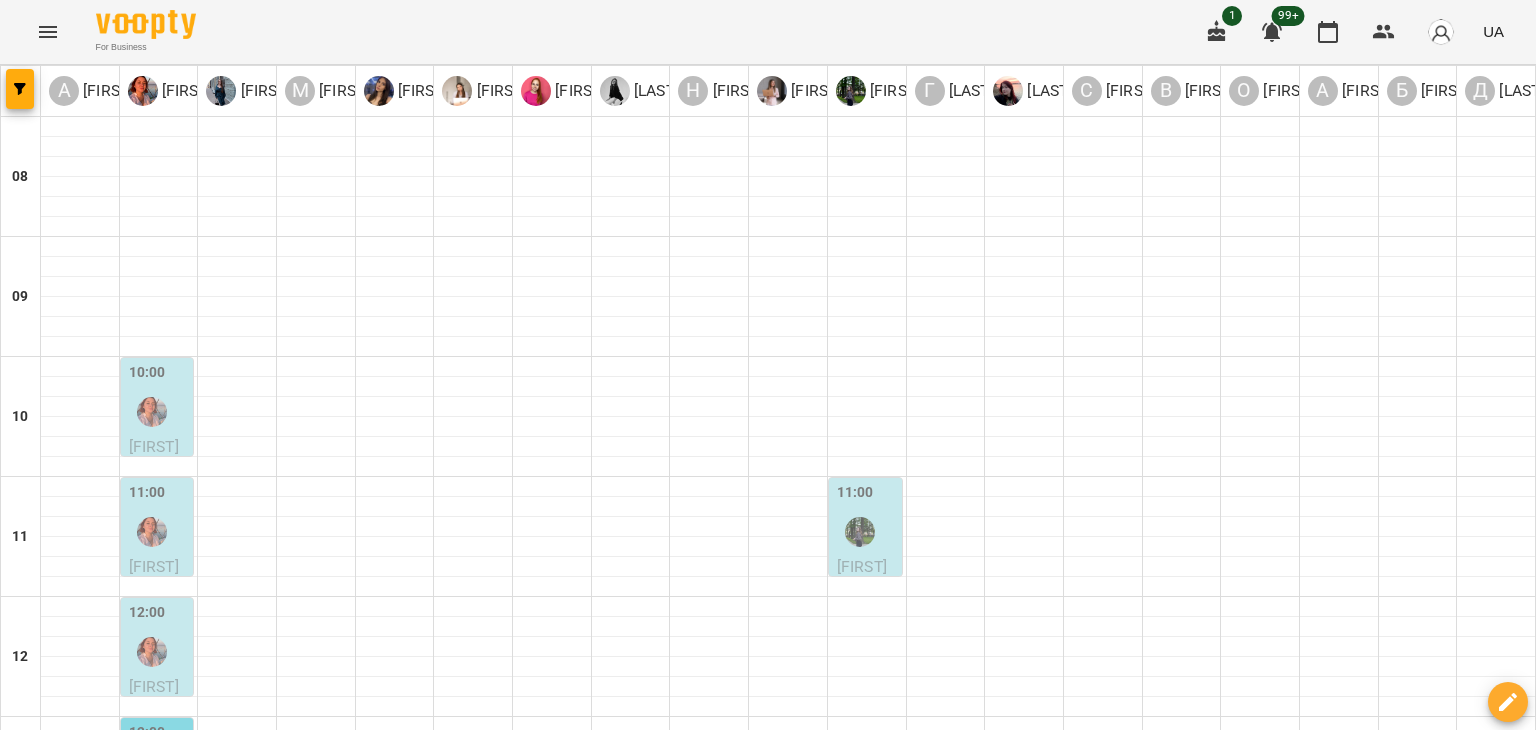 click at bounding box center (159, 907) 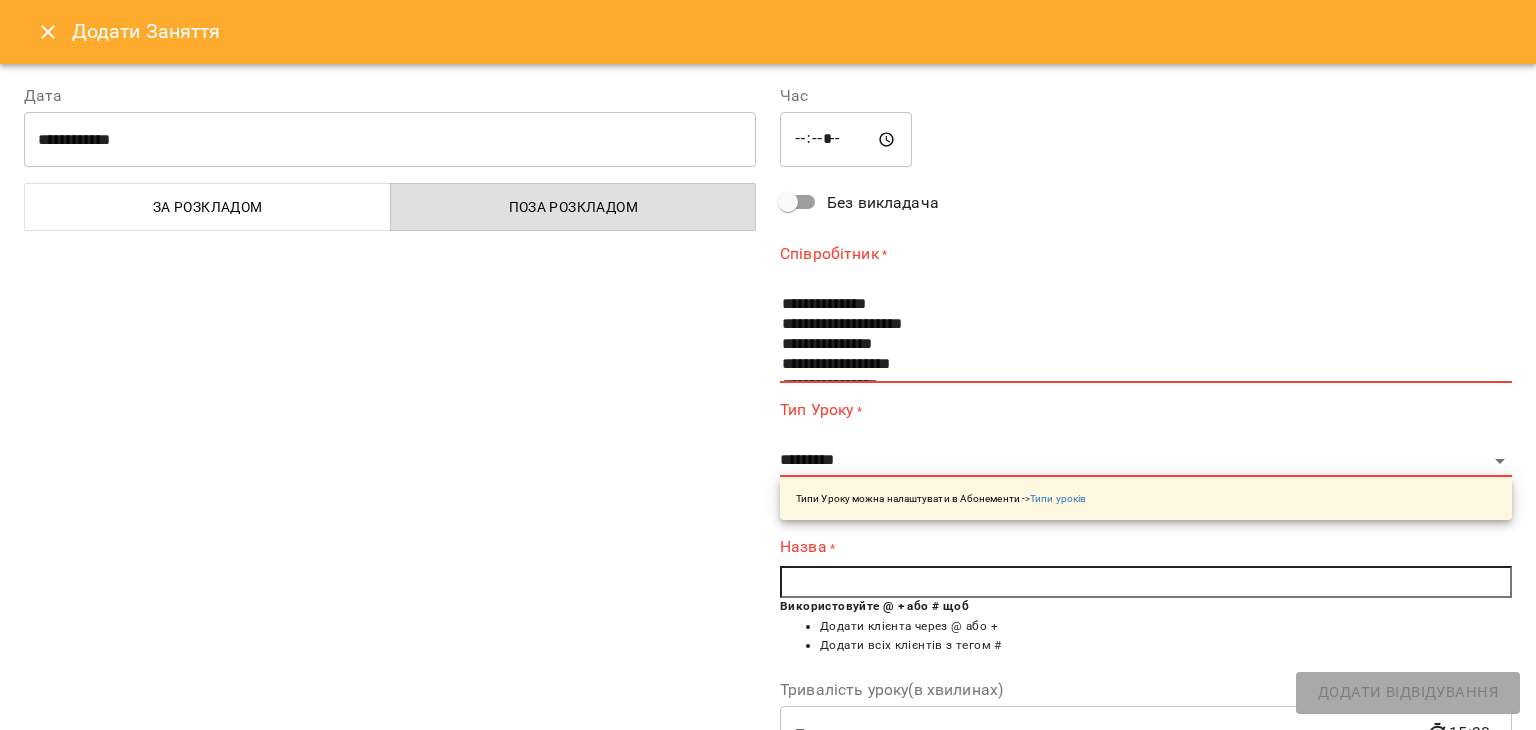 scroll, scrollTop: 100, scrollLeft: 0, axis: vertical 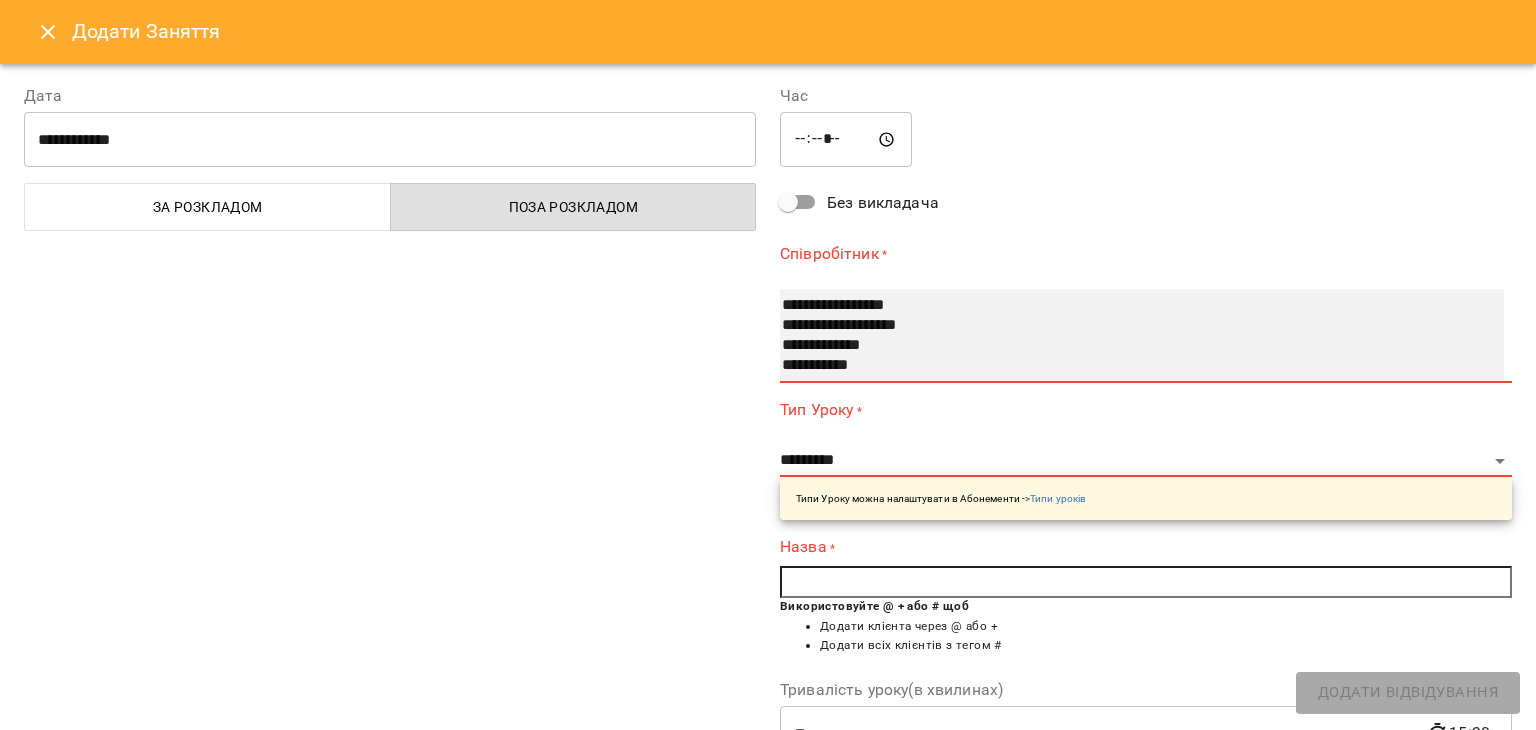 select on "**********" 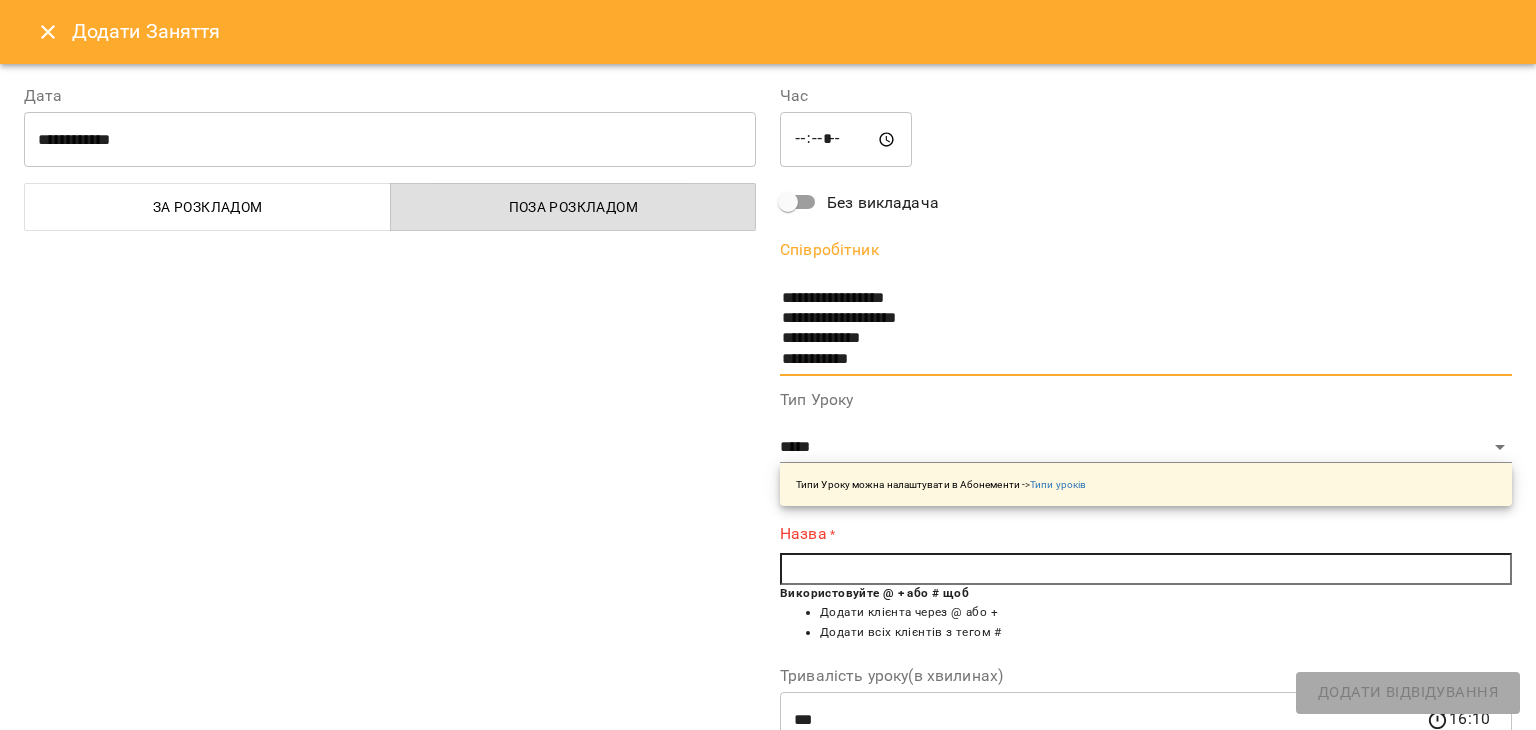 click on "Типи Уроку можна налаштувати в Абонементи ->  Типи уроків" at bounding box center [1146, 484] 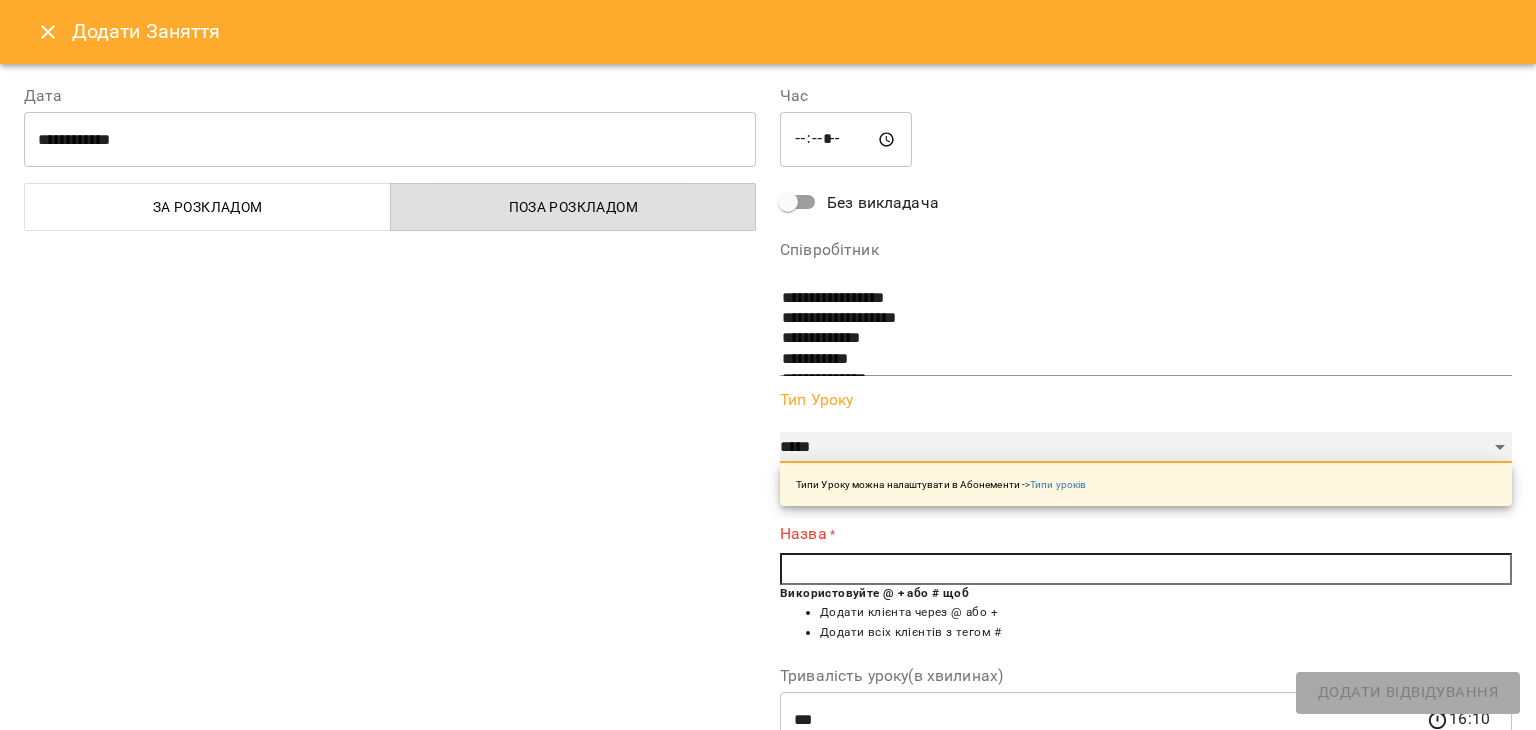 drag, startPoint x: 845, startPoint y: 453, endPoint x: 845, endPoint y: 437, distance: 16 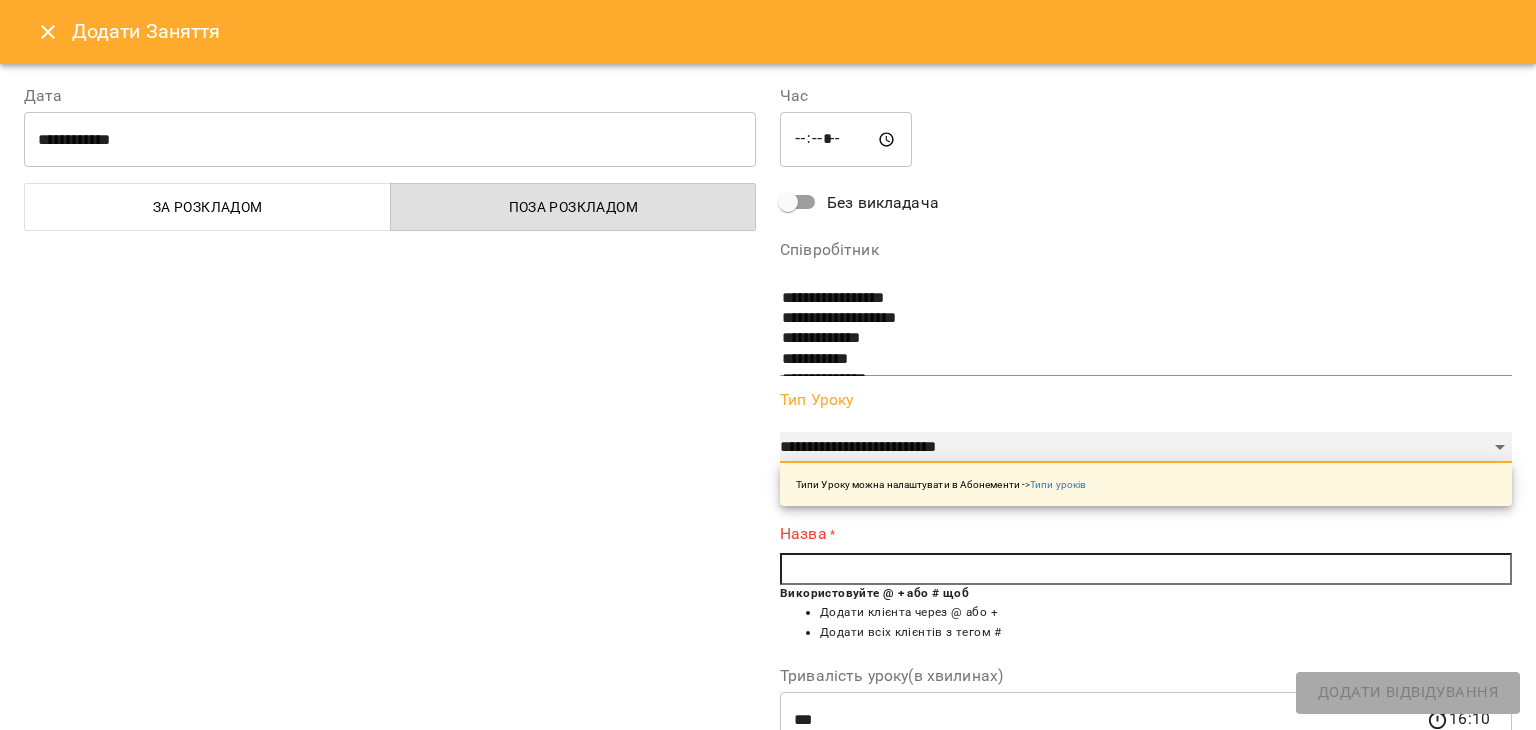 click on "**********" at bounding box center (1146, 448) 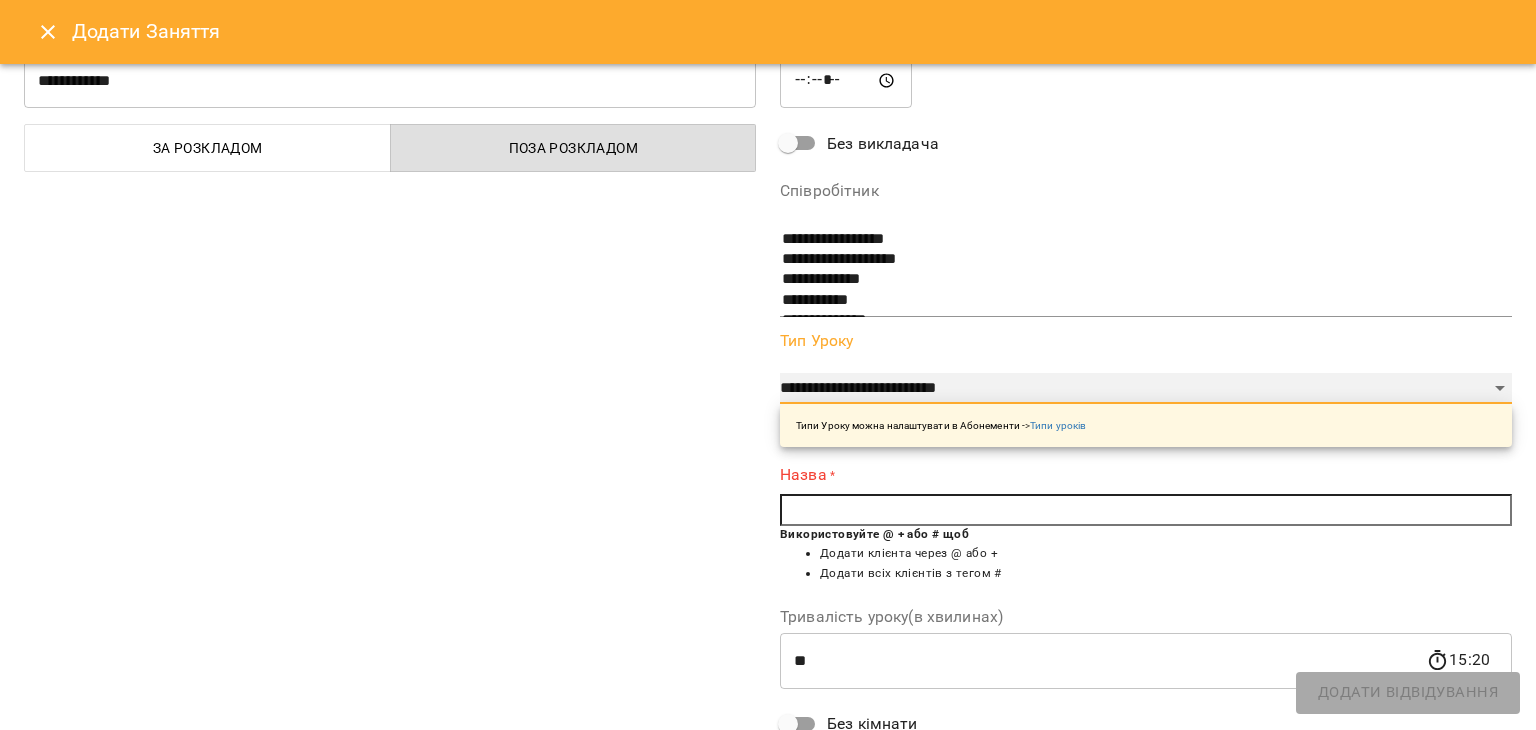 scroll, scrollTop: 200, scrollLeft: 0, axis: vertical 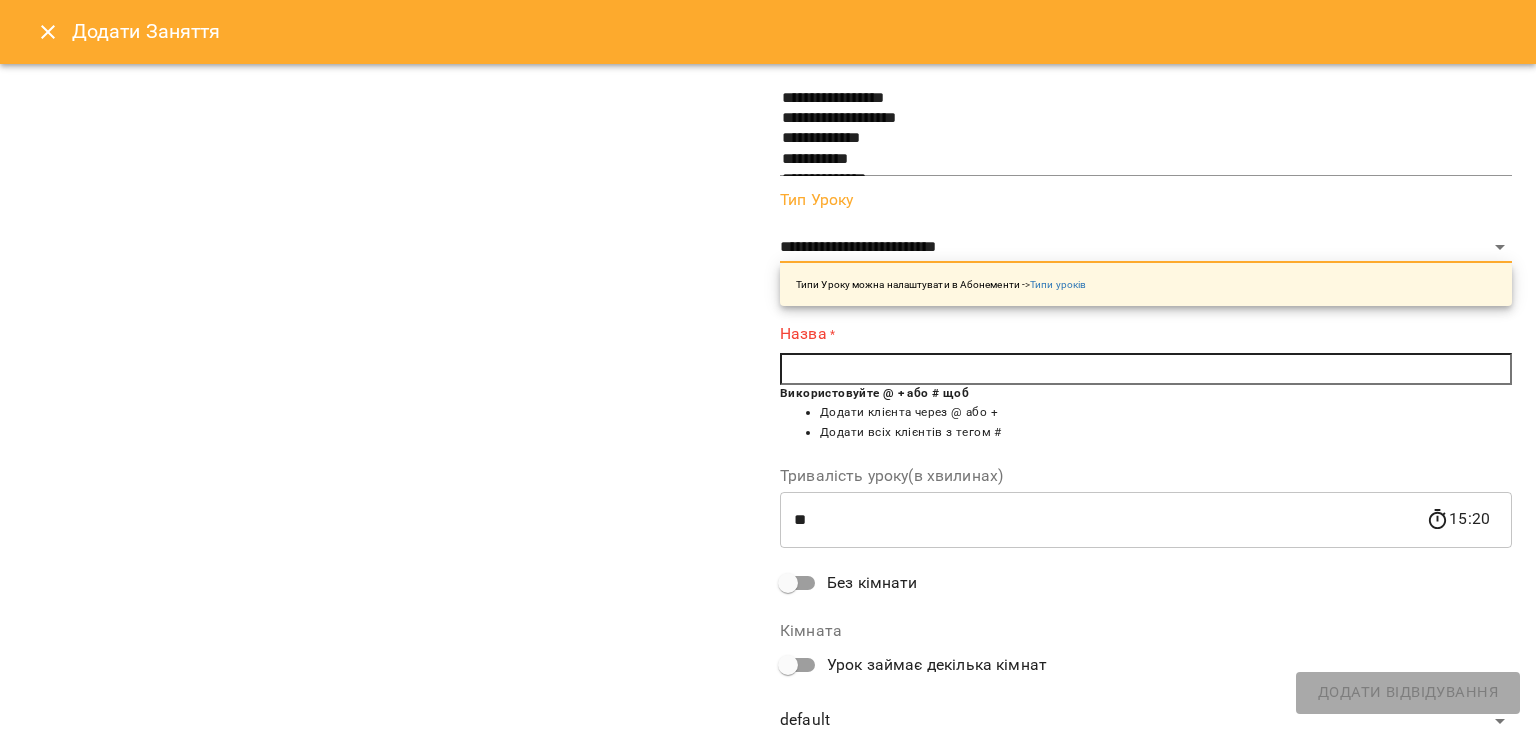 click on "Без кімнати" at bounding box center [872, 583] 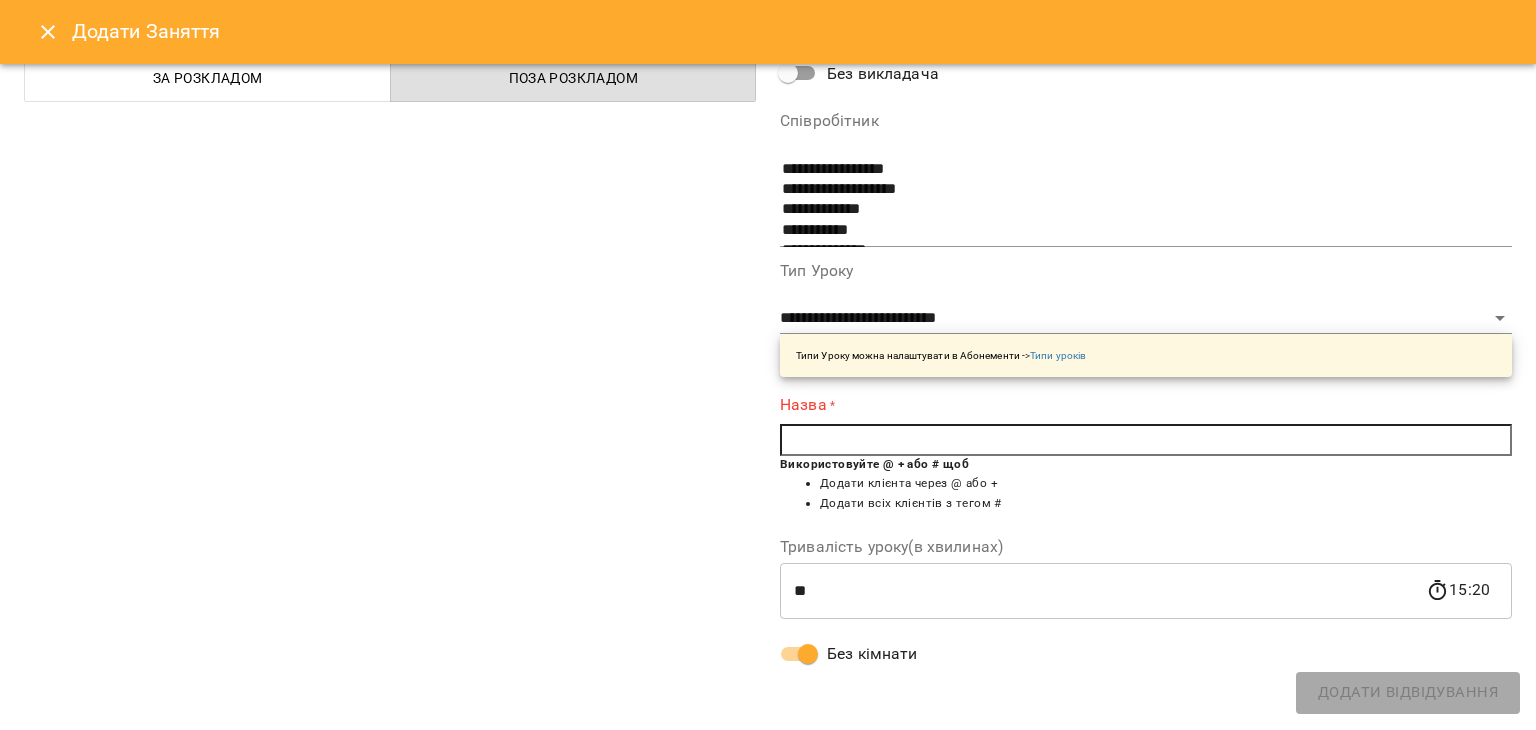 scroll, scrollTop: 4, scrollLeft: 0, axis: vertical 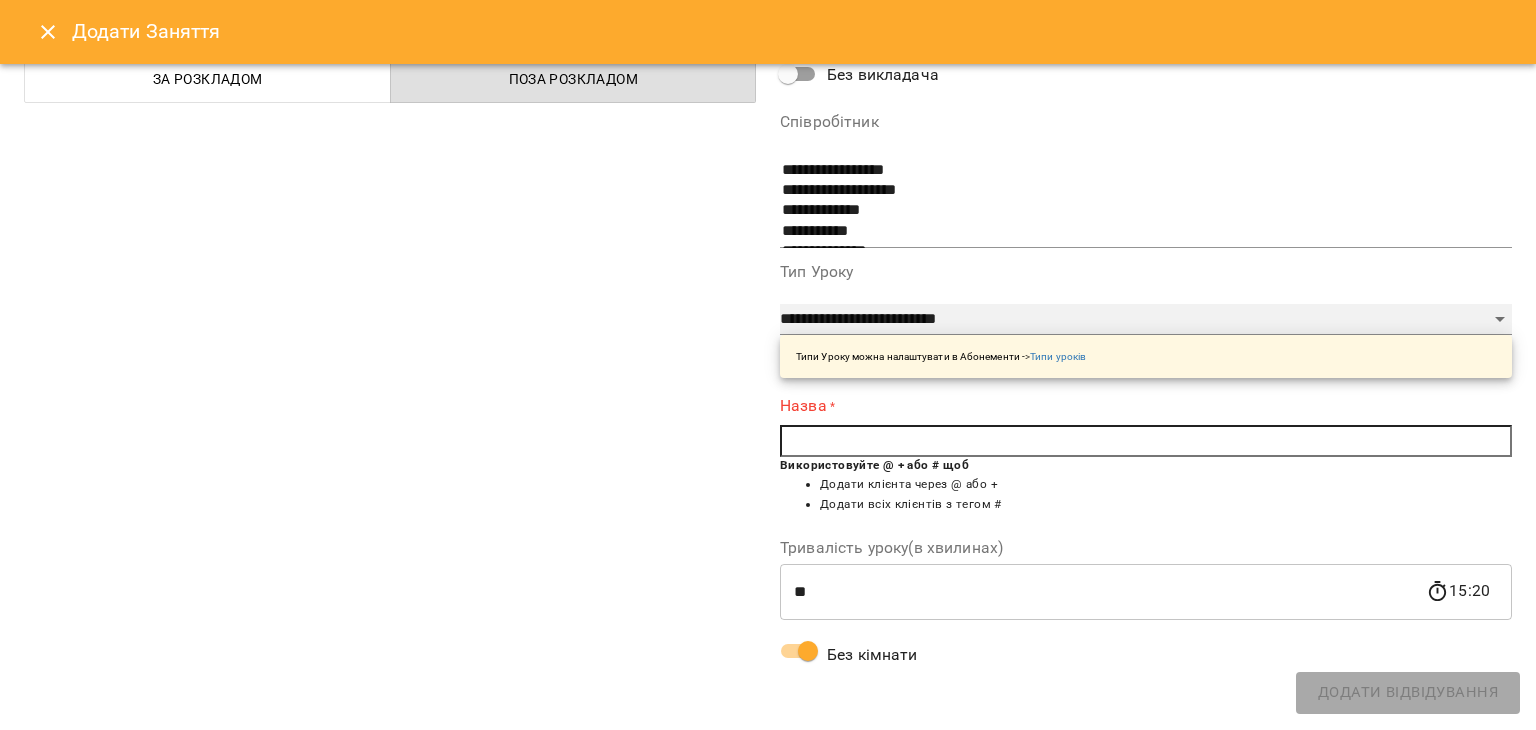 click on "**********" at bounding box center (1146, 320) 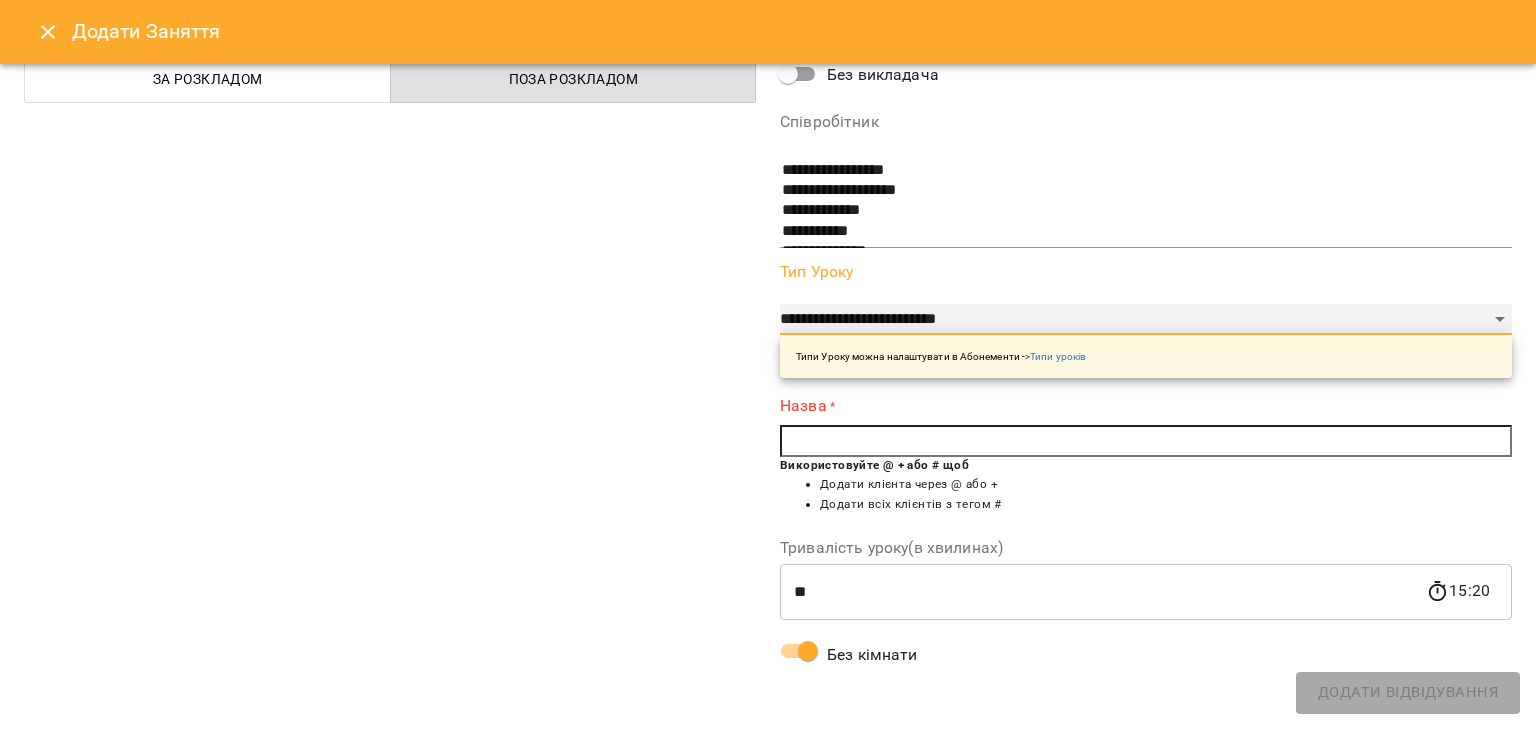 select on "**********" 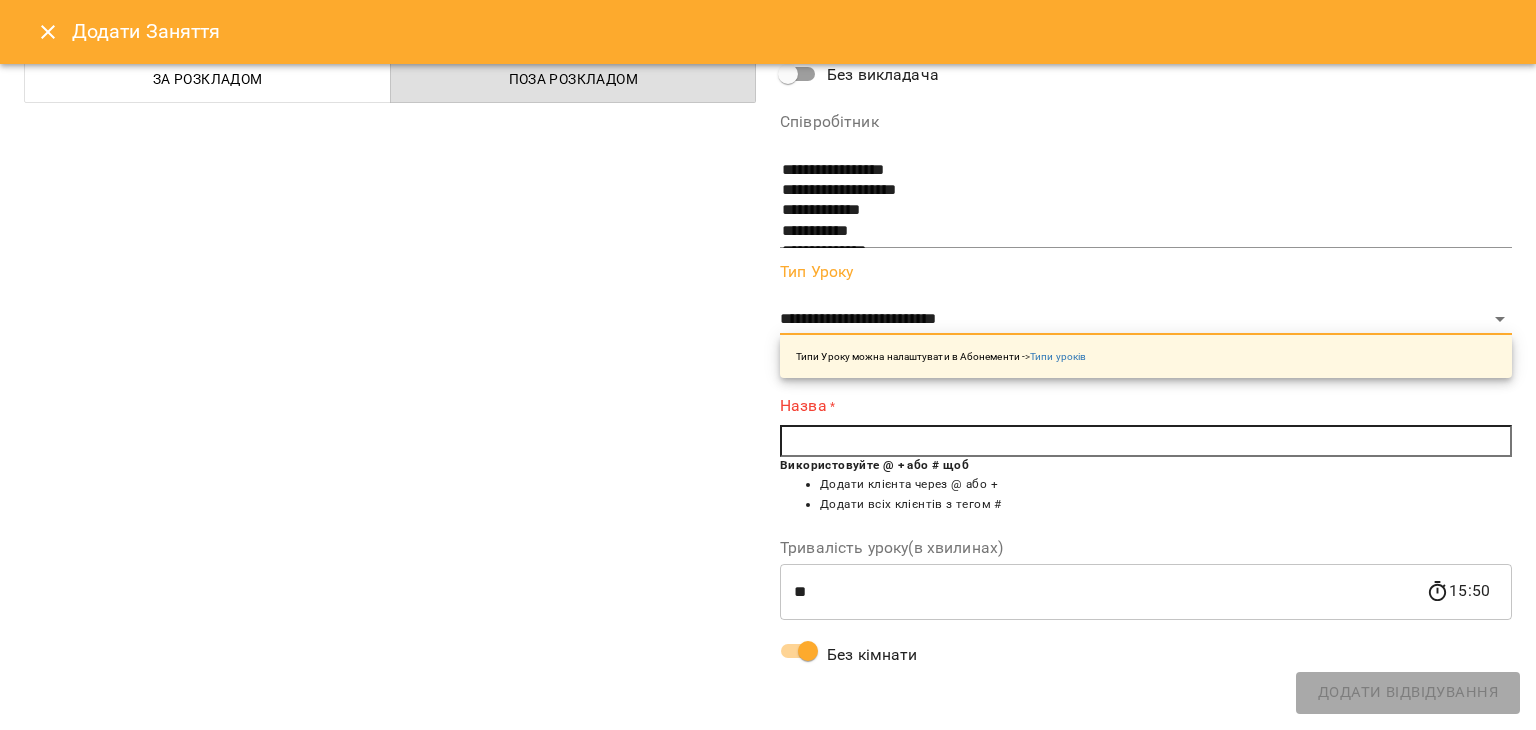 click on "Використовуйте @ + або # щоб" at bounding box center [874, 465] 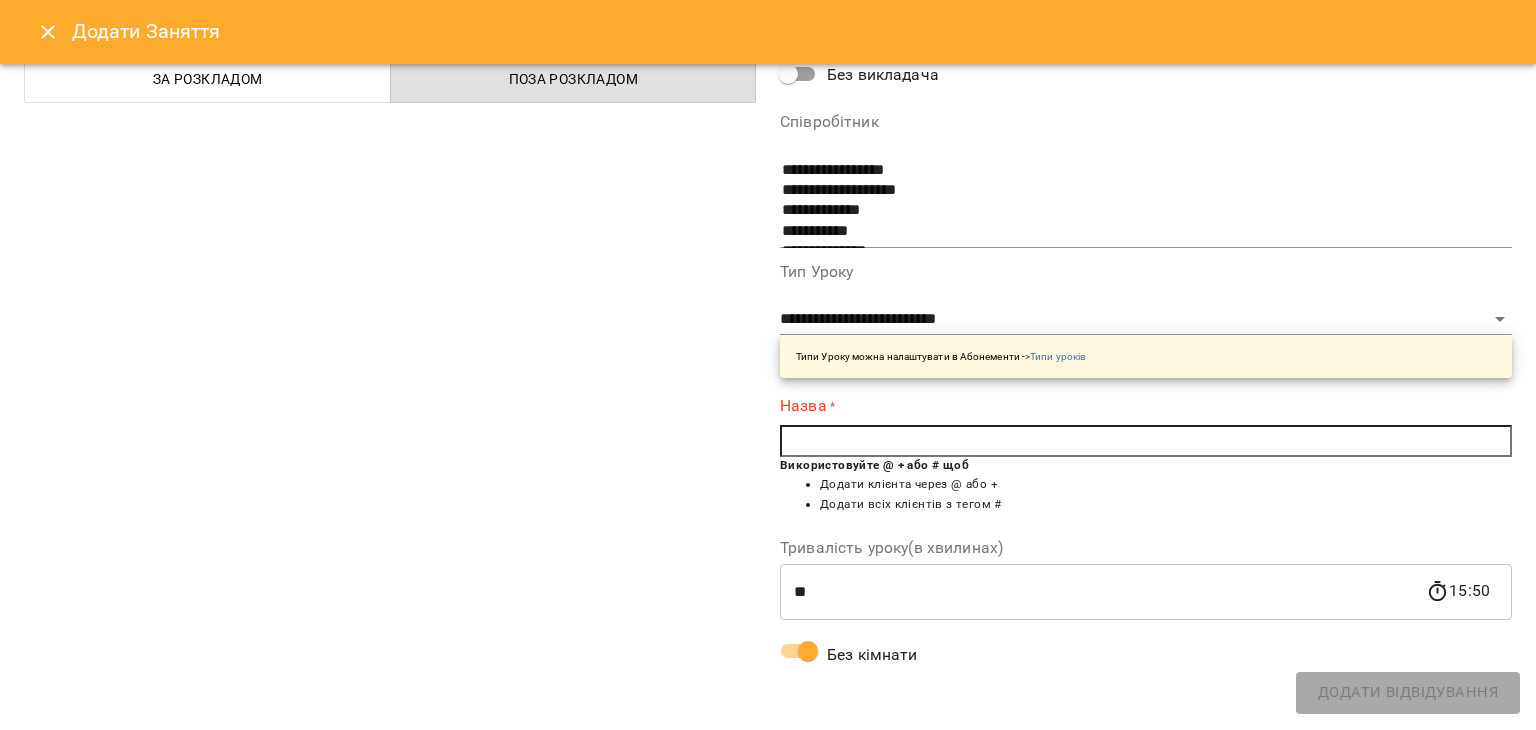 click at bounding box center [1146, 441] 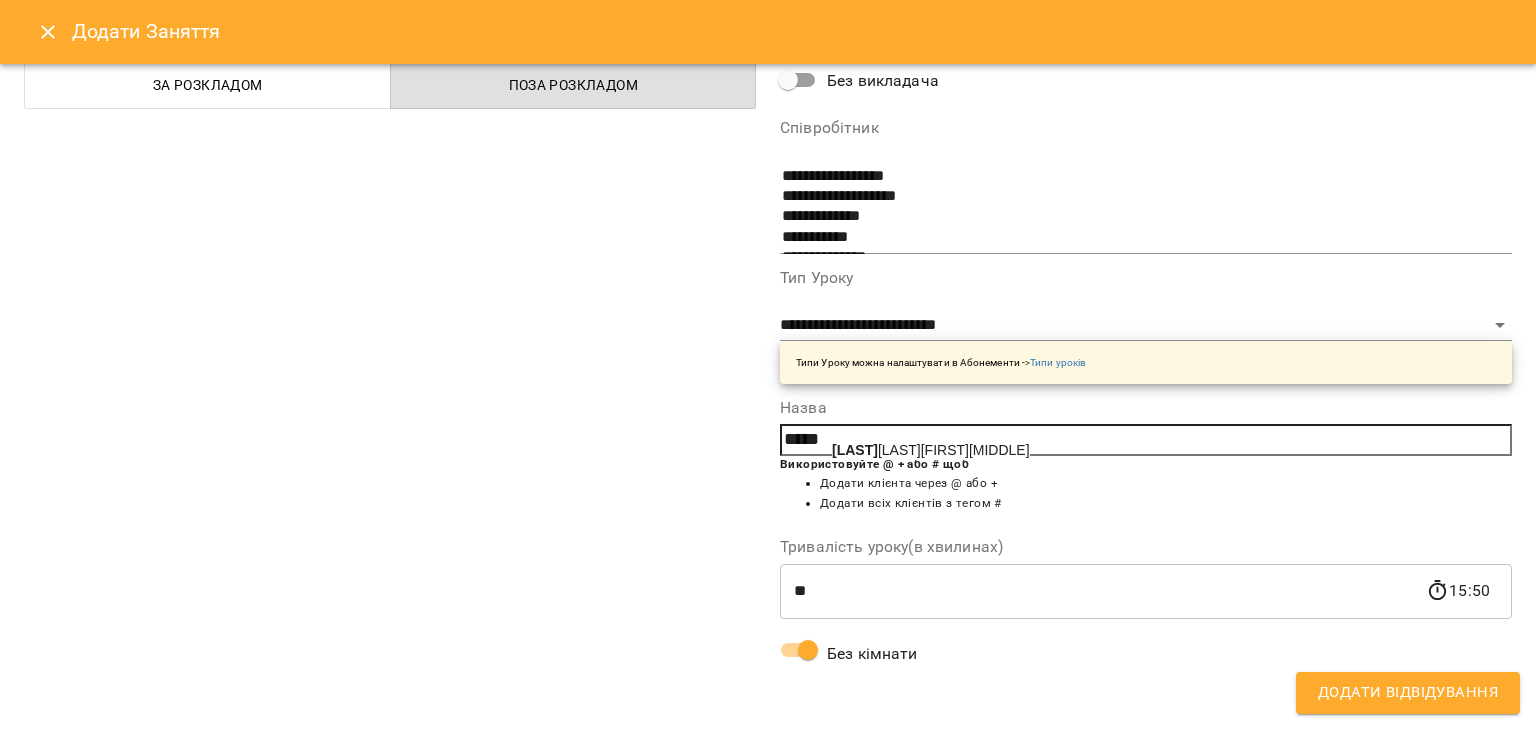 scroll, scrollTop: 122, scrollLeft: 0, axis: vertical 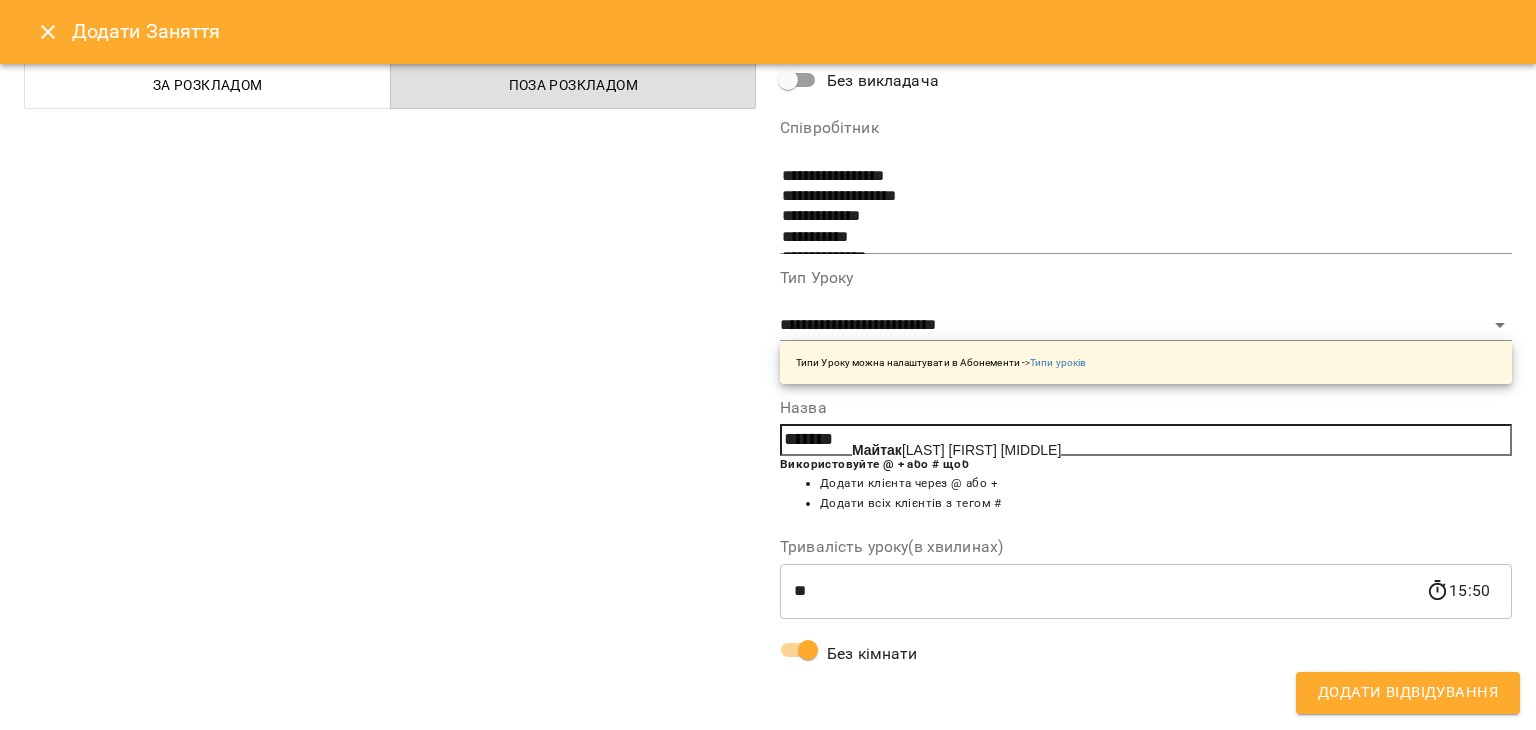click on "Використовуйте @ + або # щоб Додати клієнта через @ або + Додати всіх клієнтів з тегом #" at bounding box center (1146, 489) 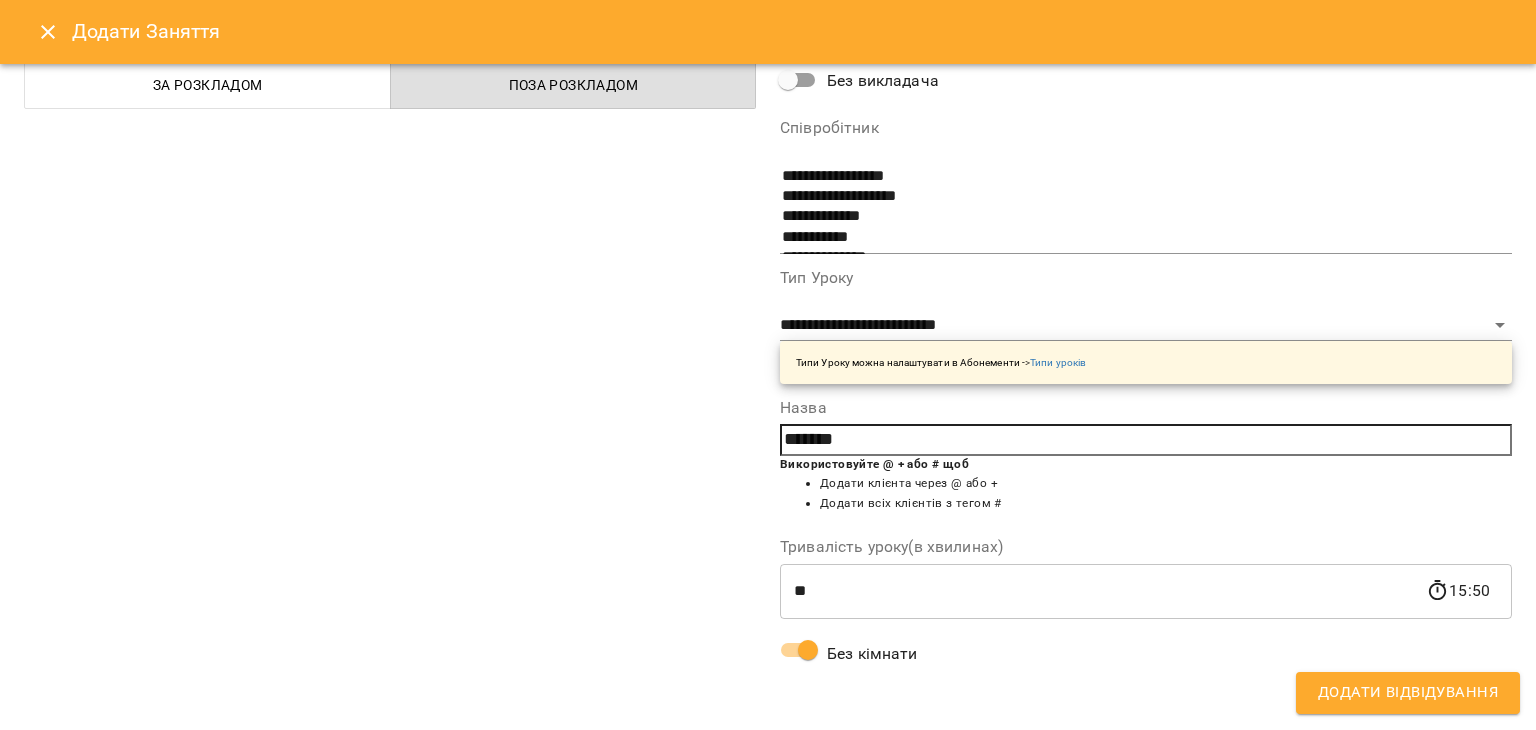 click on "*******" at bounding box center (1146, 440) 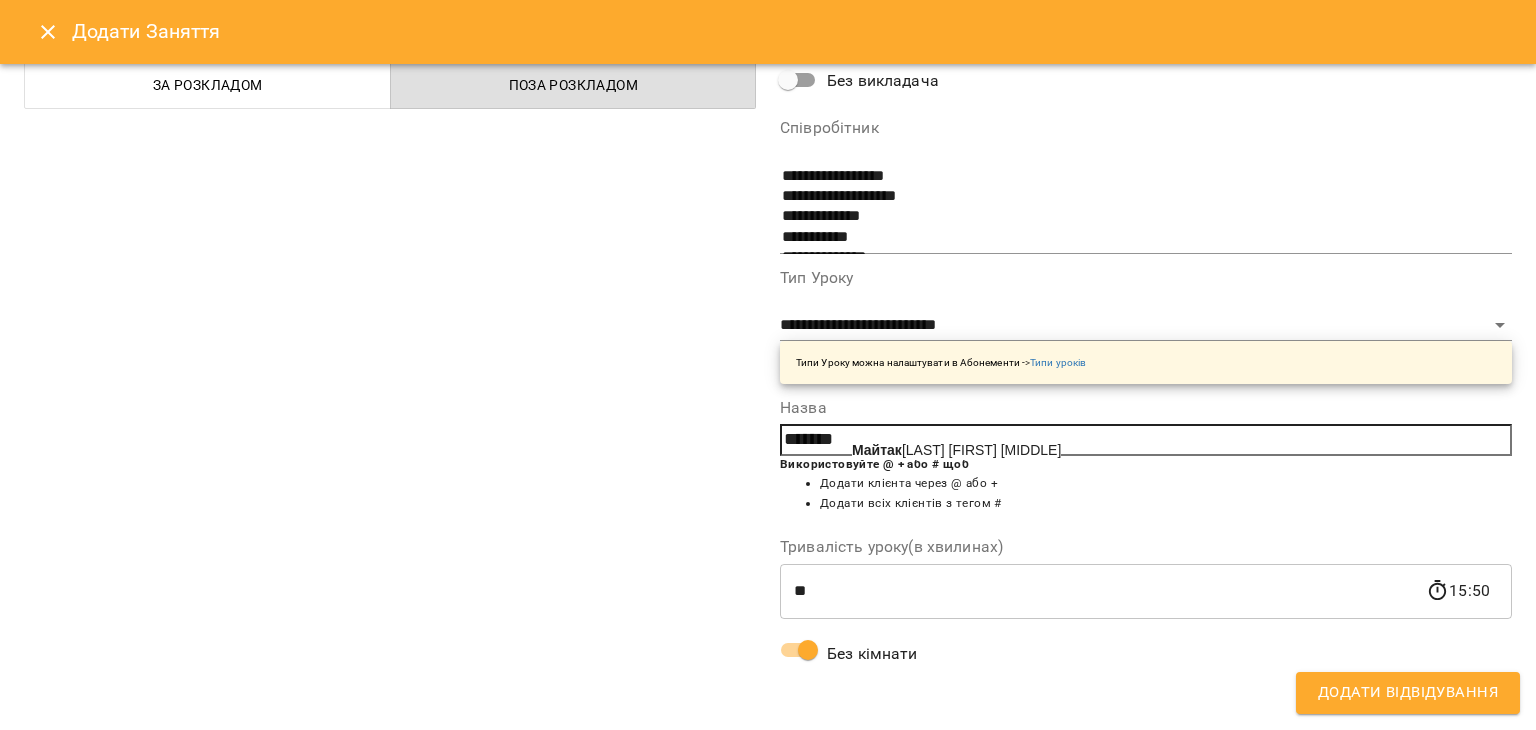 click on "[LAST] [FIRST] [MIDDLE]" at bounding box center (956, 450) 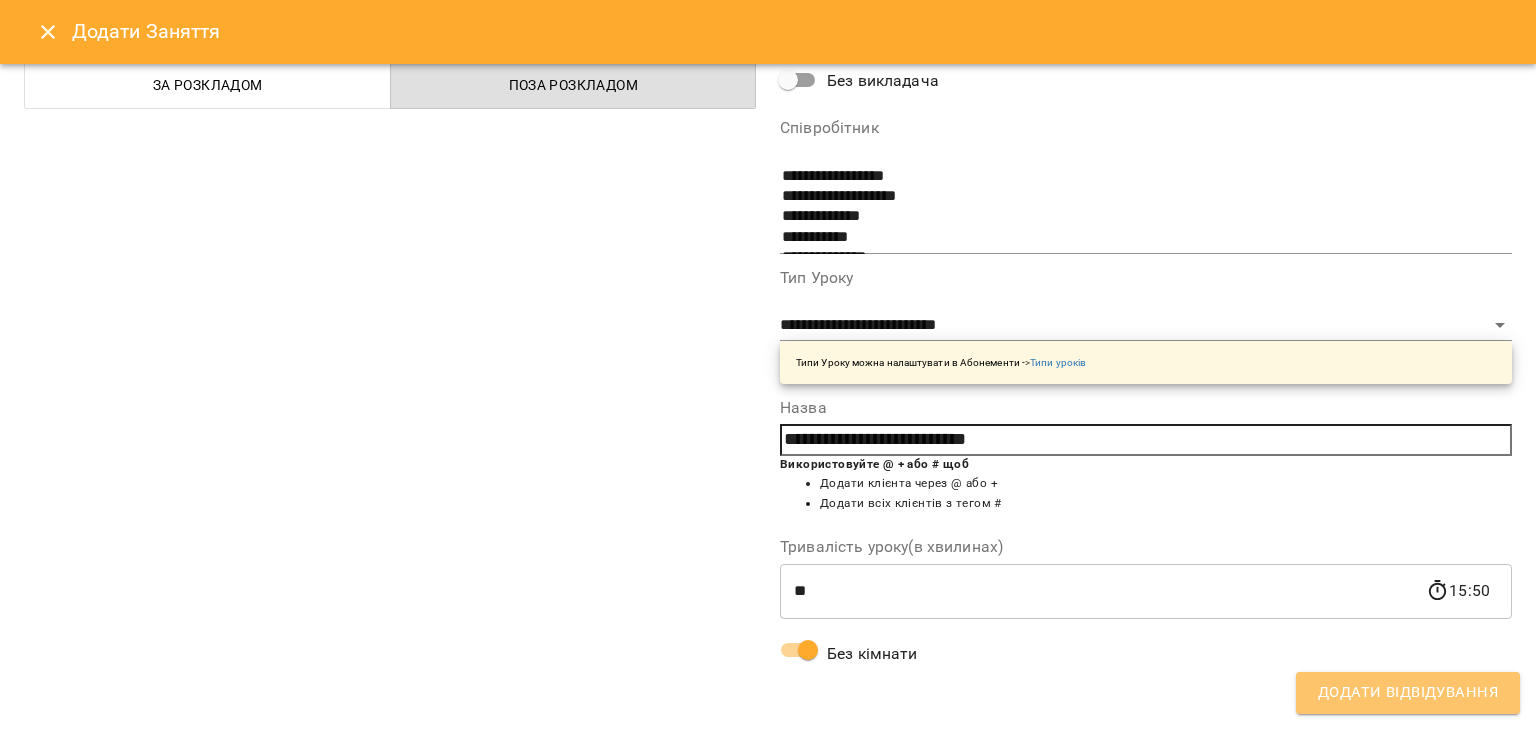 click on "Додати Відвідування" at bounding box center [1408, 693] 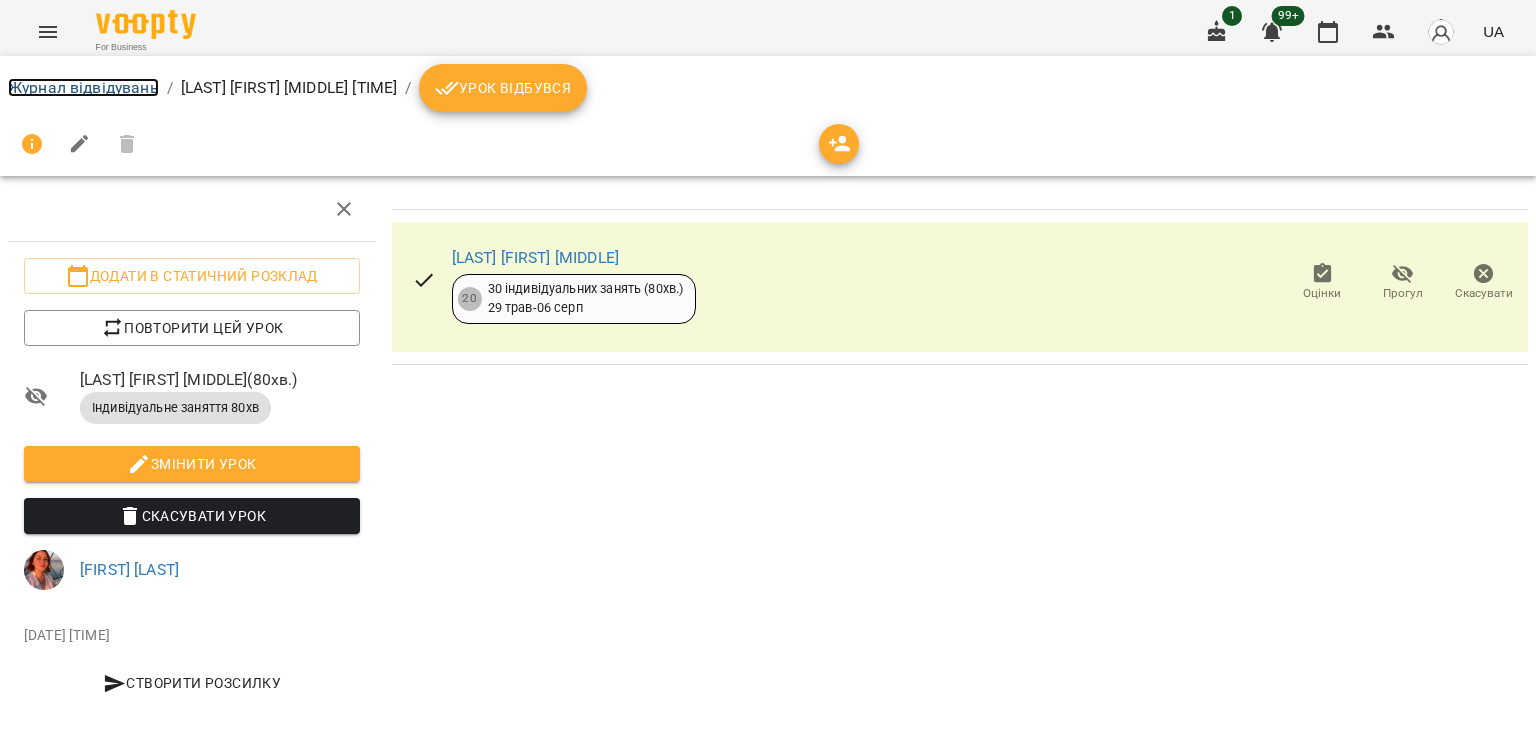 click on "Журнал відвідувань" at bounding box center [83, 87] 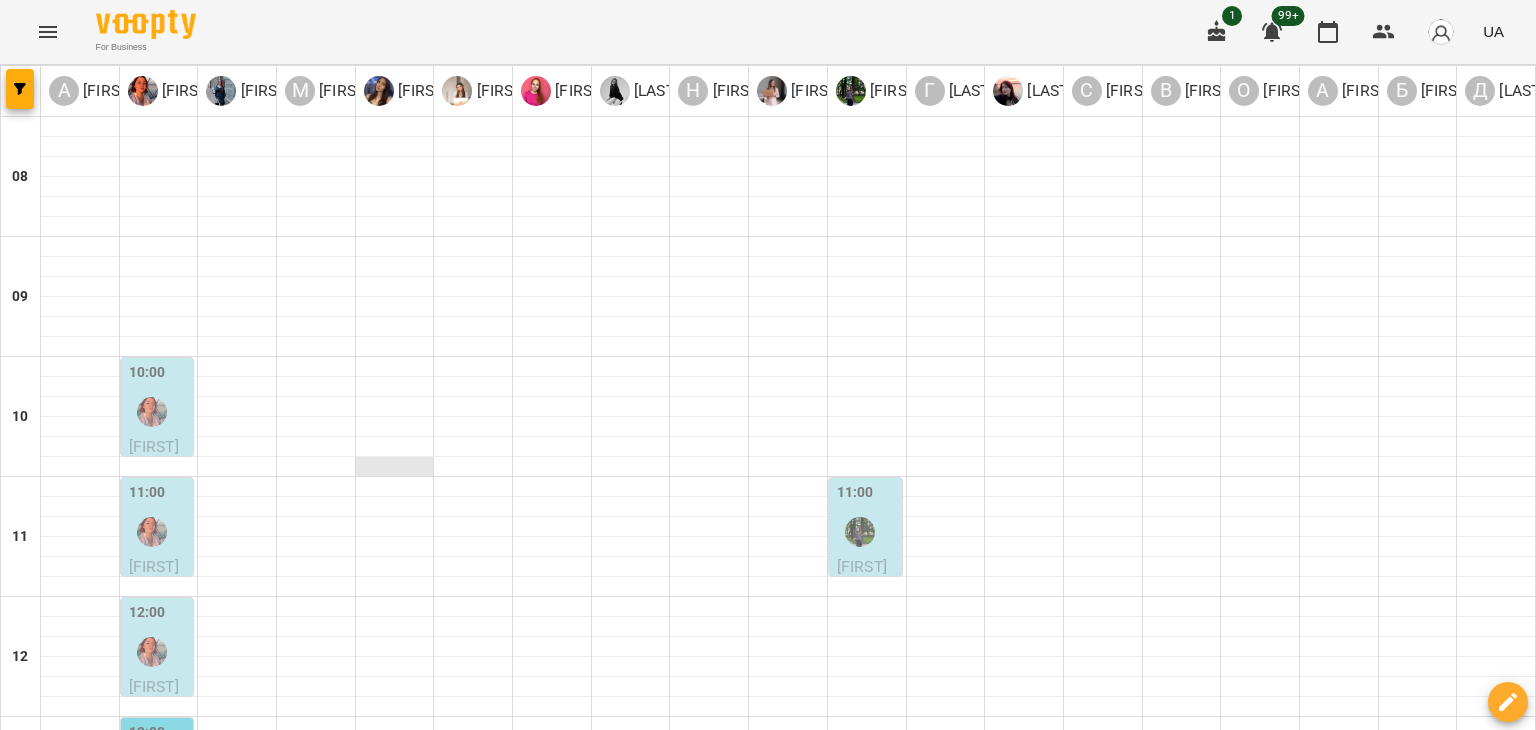 scroll, scrollTop: 800, scrollLeft: 0, axis: vertical 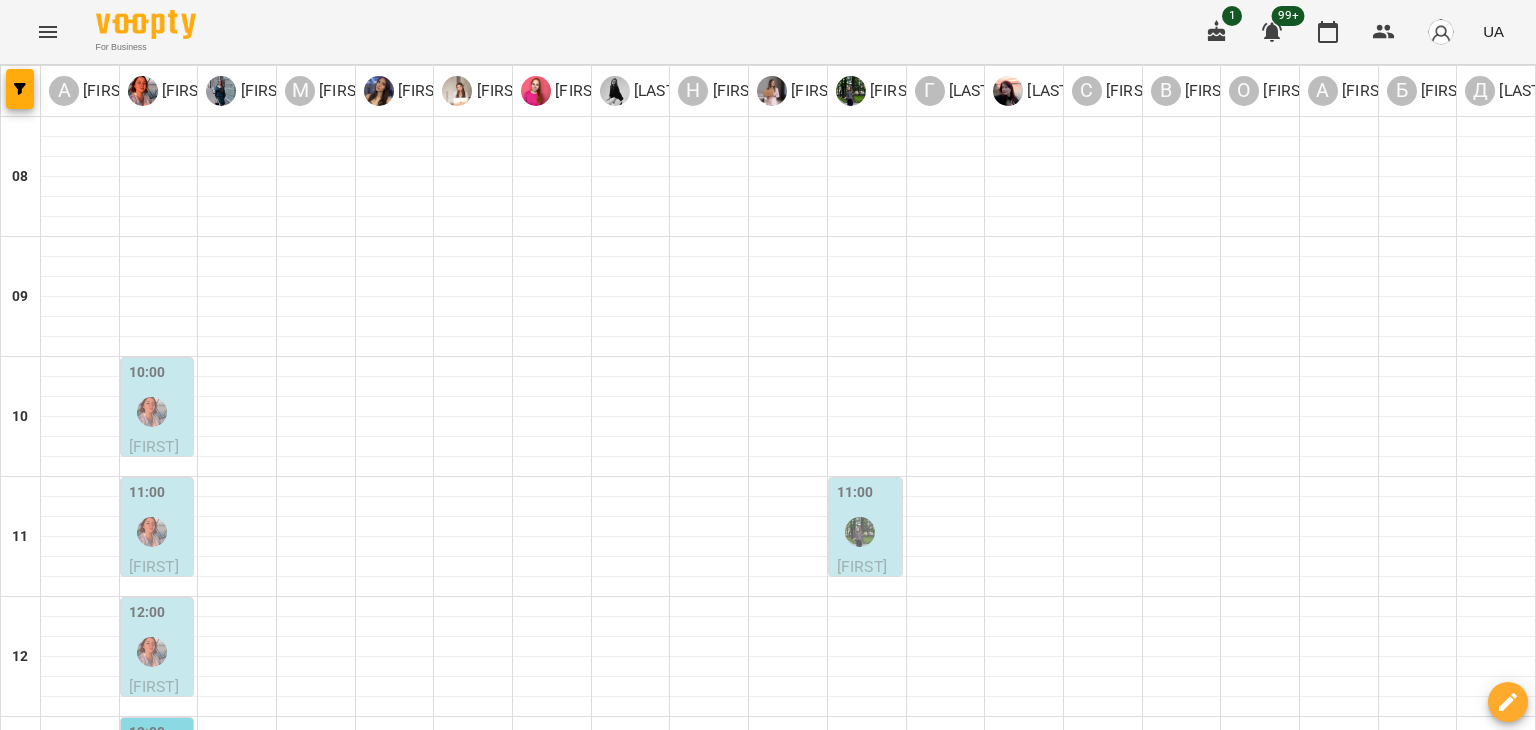 click at bounding box center (159, 1087) 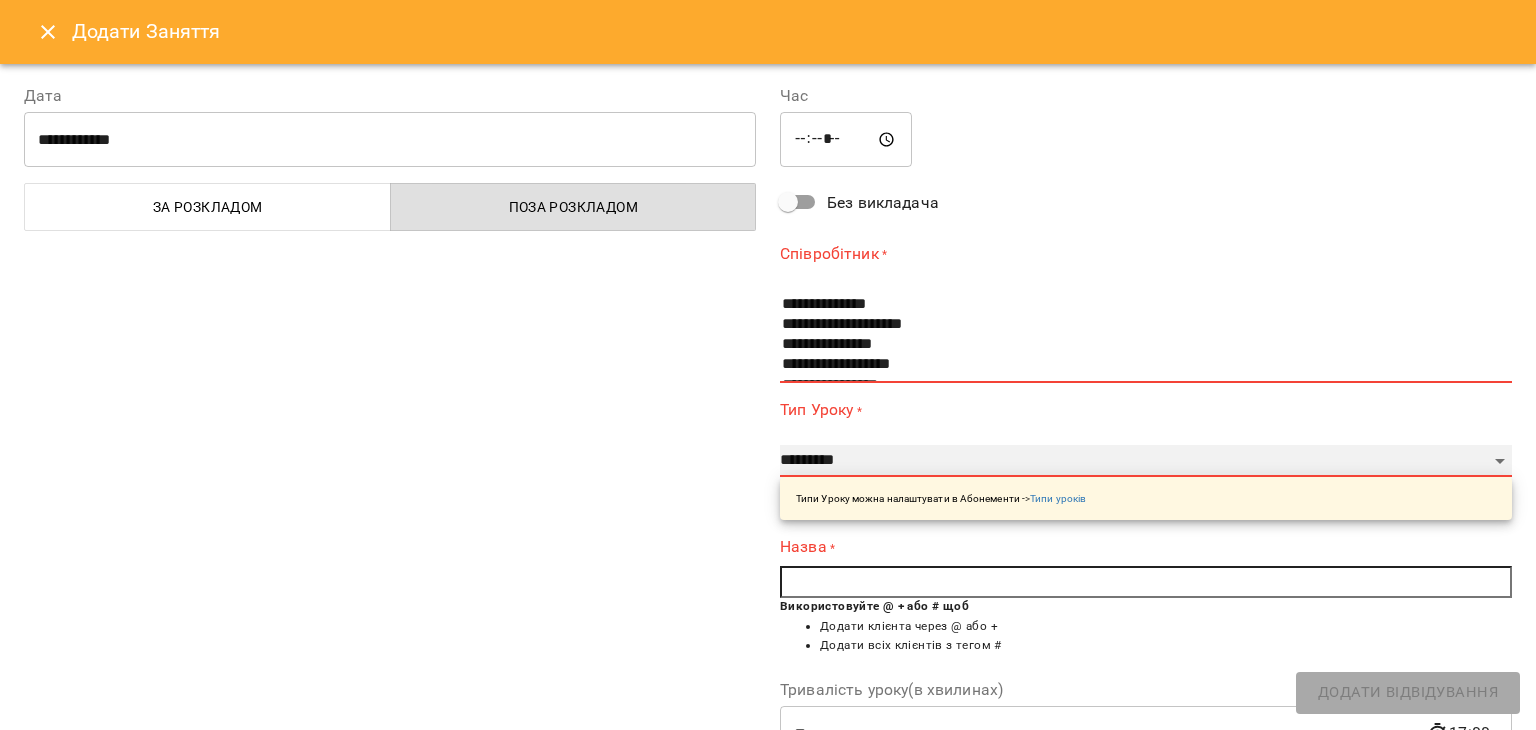 click on "**********" at bounding box center [1146, 461] 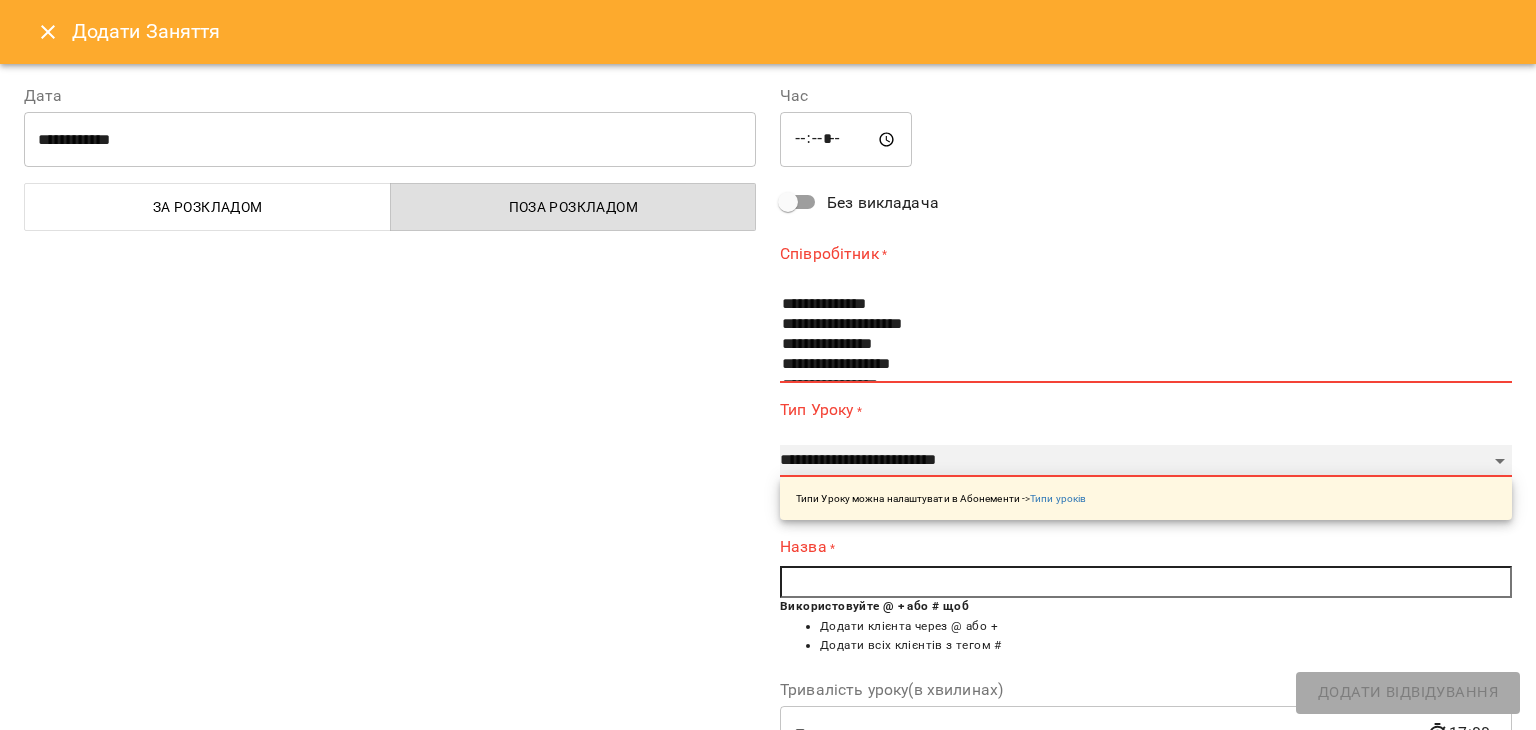 click on "**********" at bounding box center (1146, 461) 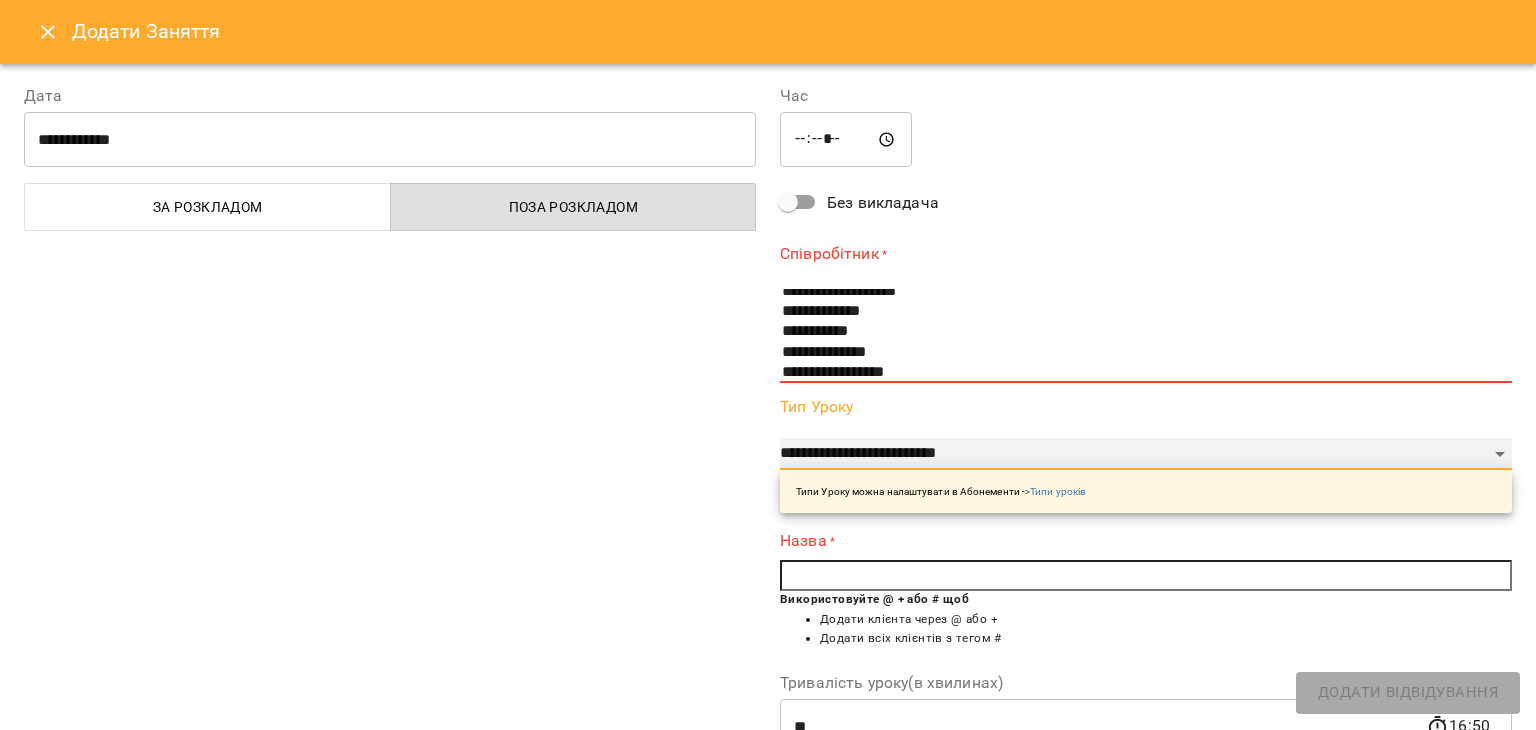 scroll, scrollTop: 100, scrollLeft: 0, axis: vertical 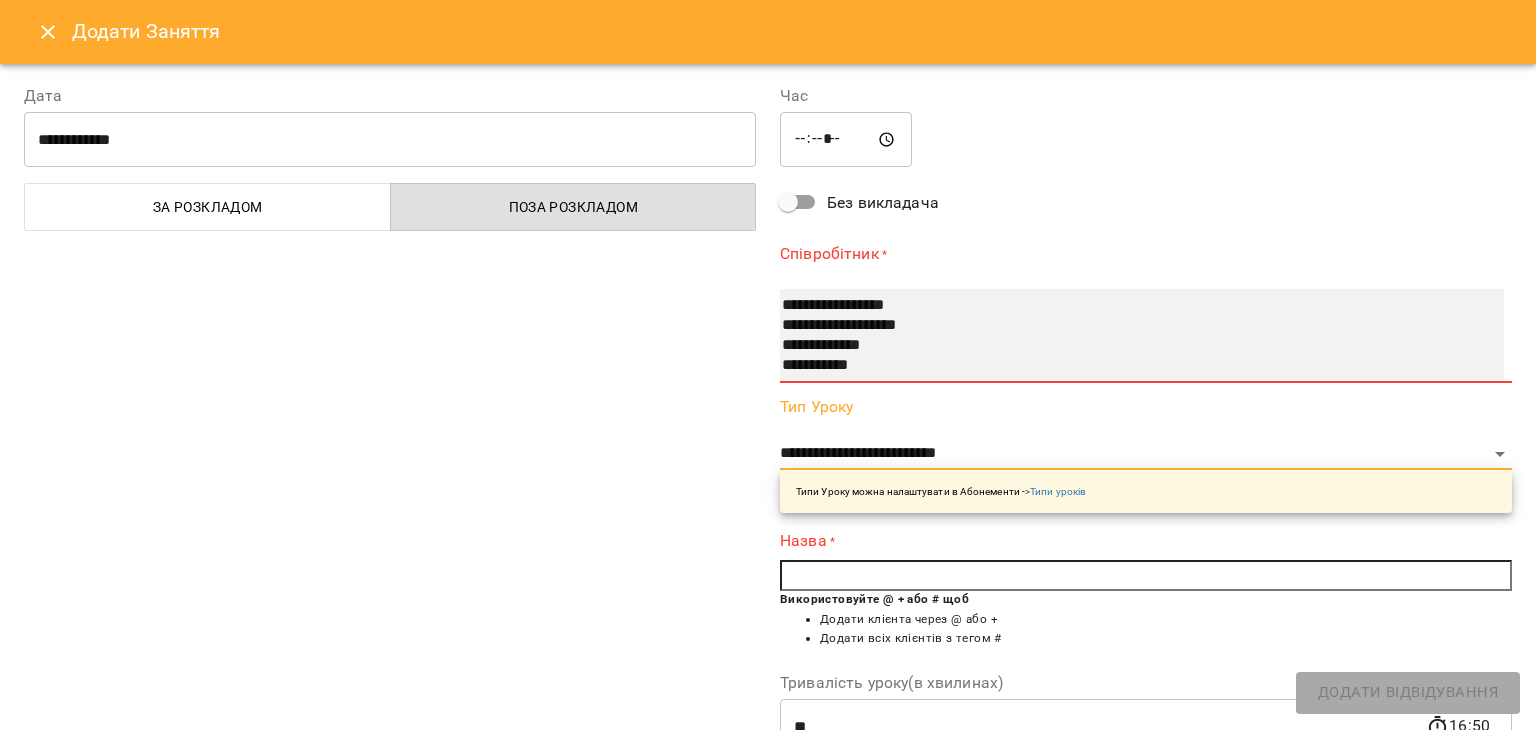 select on "**********" 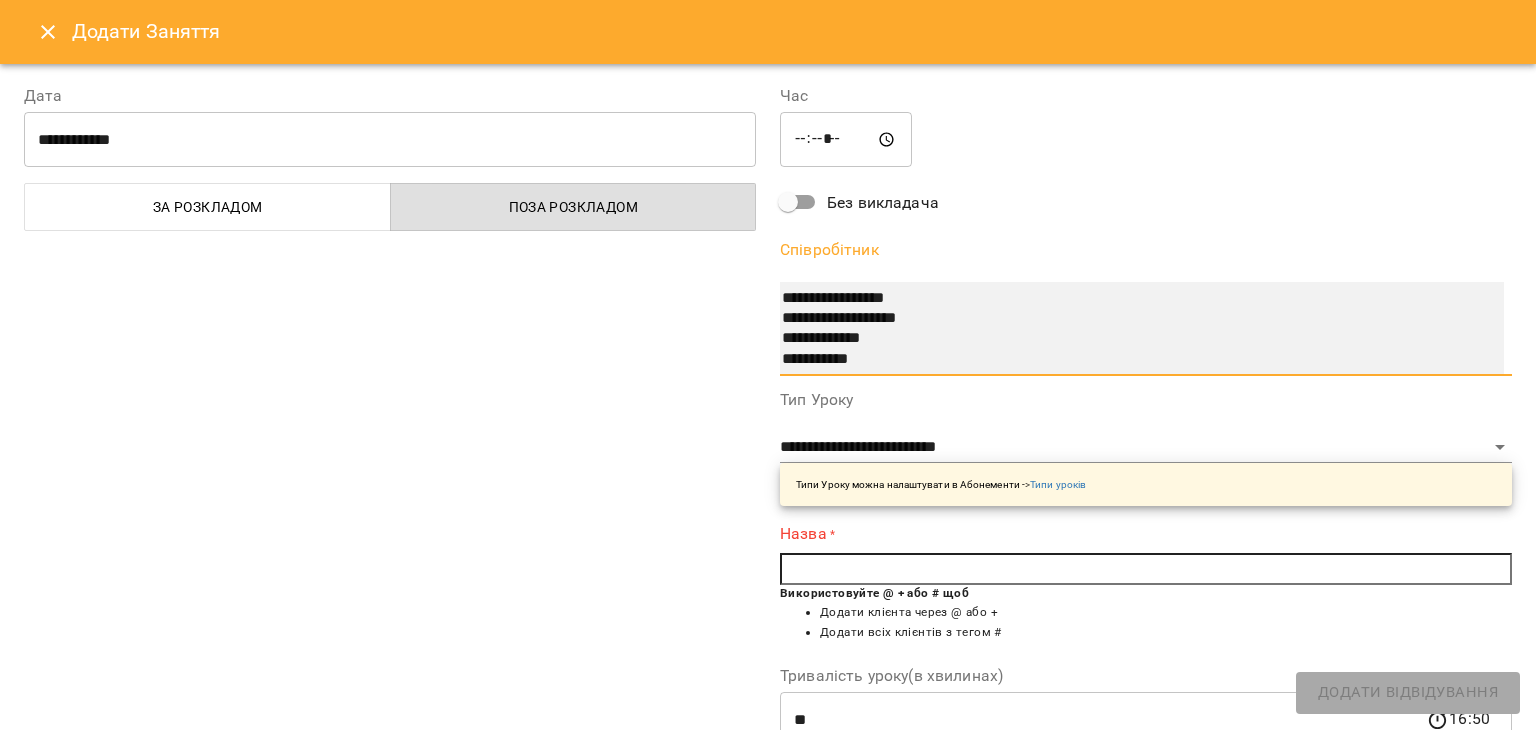 scroll, scrollTop: 100, scrollLeft: 0, axis: vertical 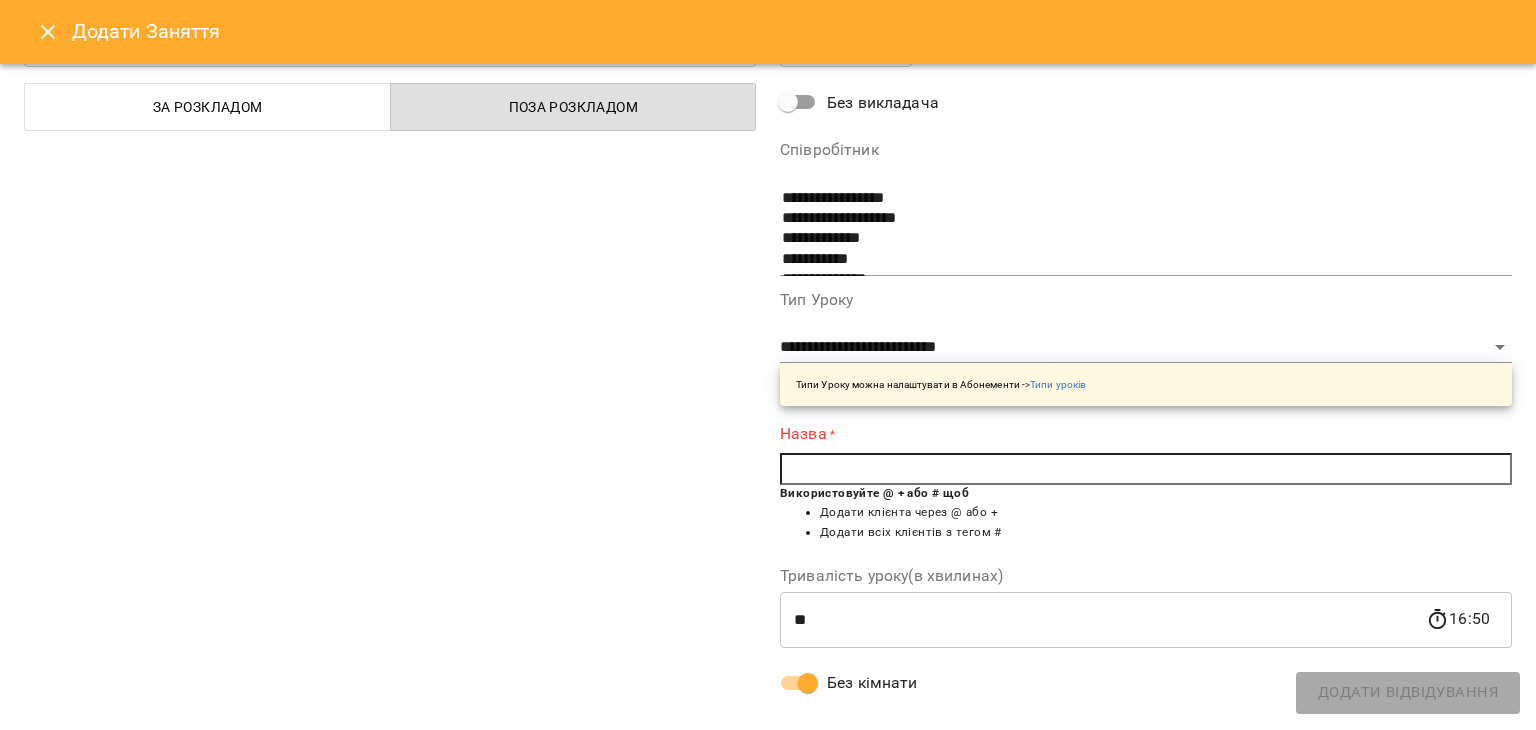click at bounding box center (1146, 469) 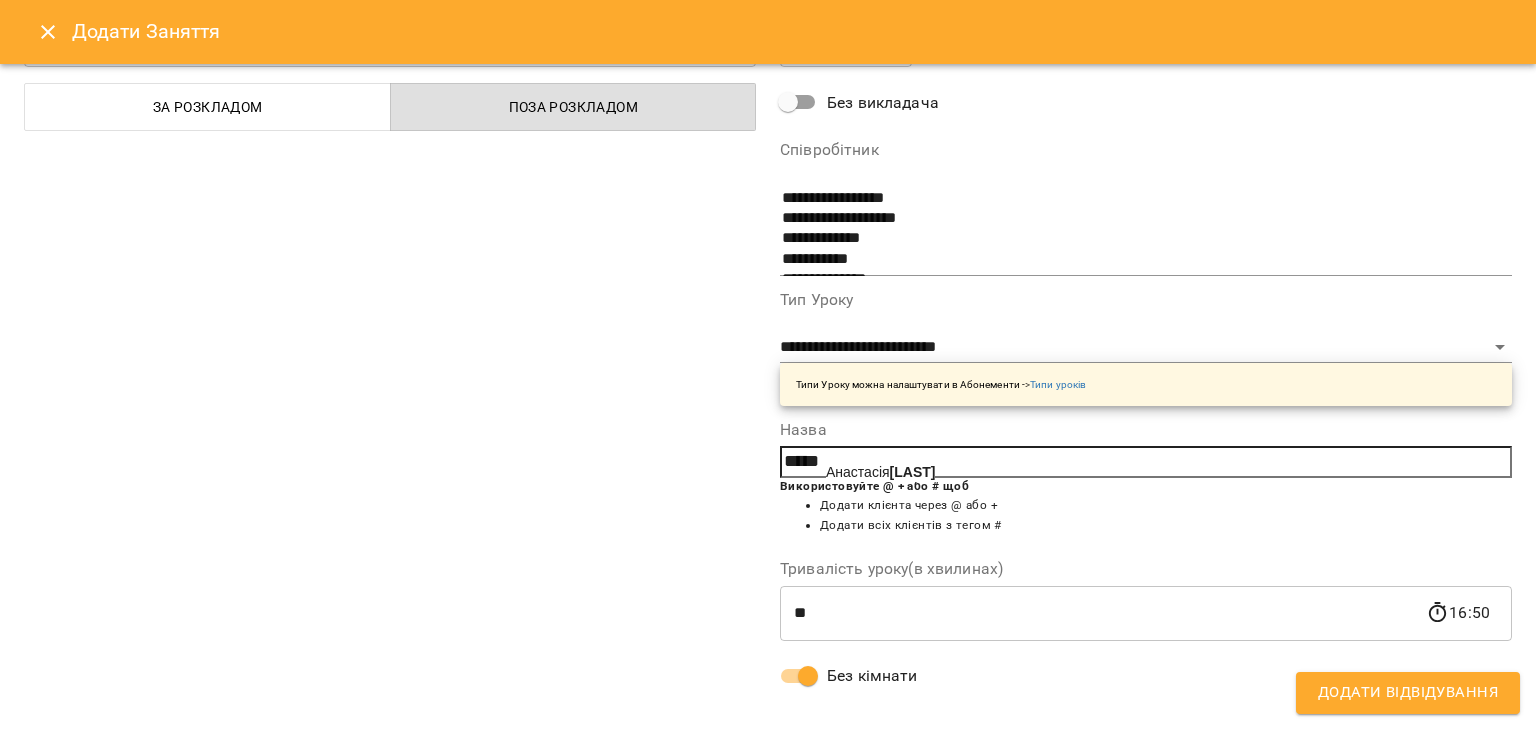 click on "[FIRST]  [LAST]" at bounding box center (880, 472) 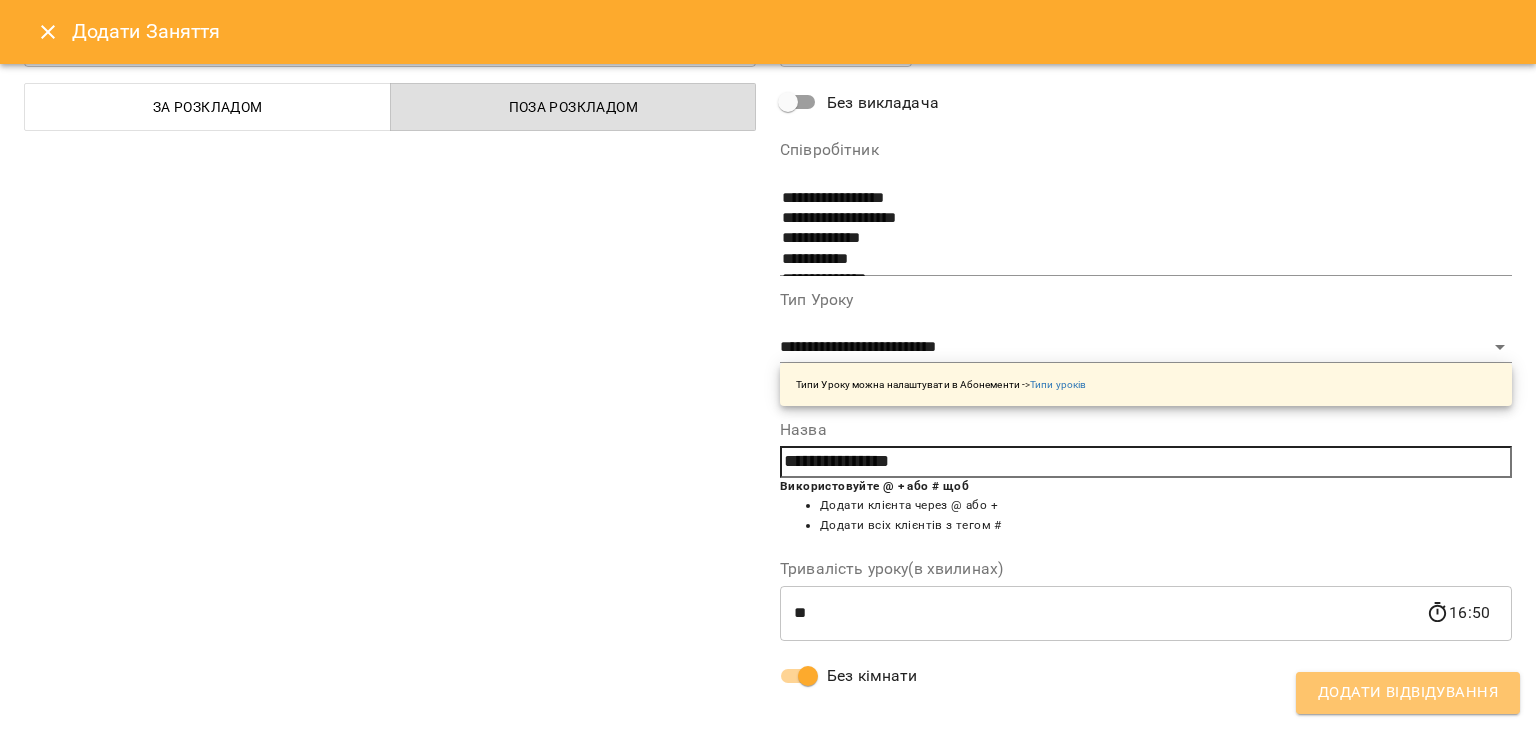 click on "Додати Відвідування" at bounding box center (1408, 693) 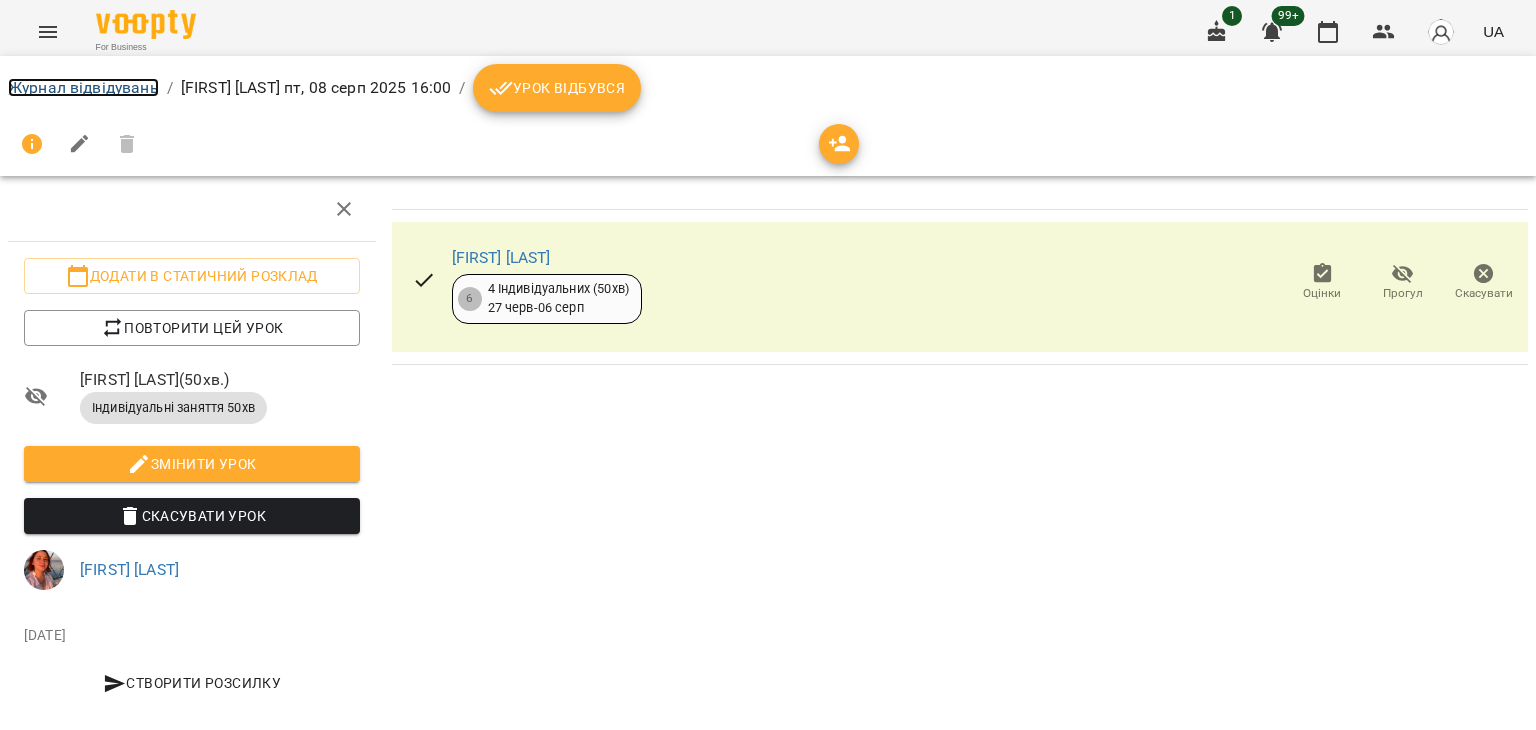 click on "Журнал відвідувань" at bounding box center (83, 87) 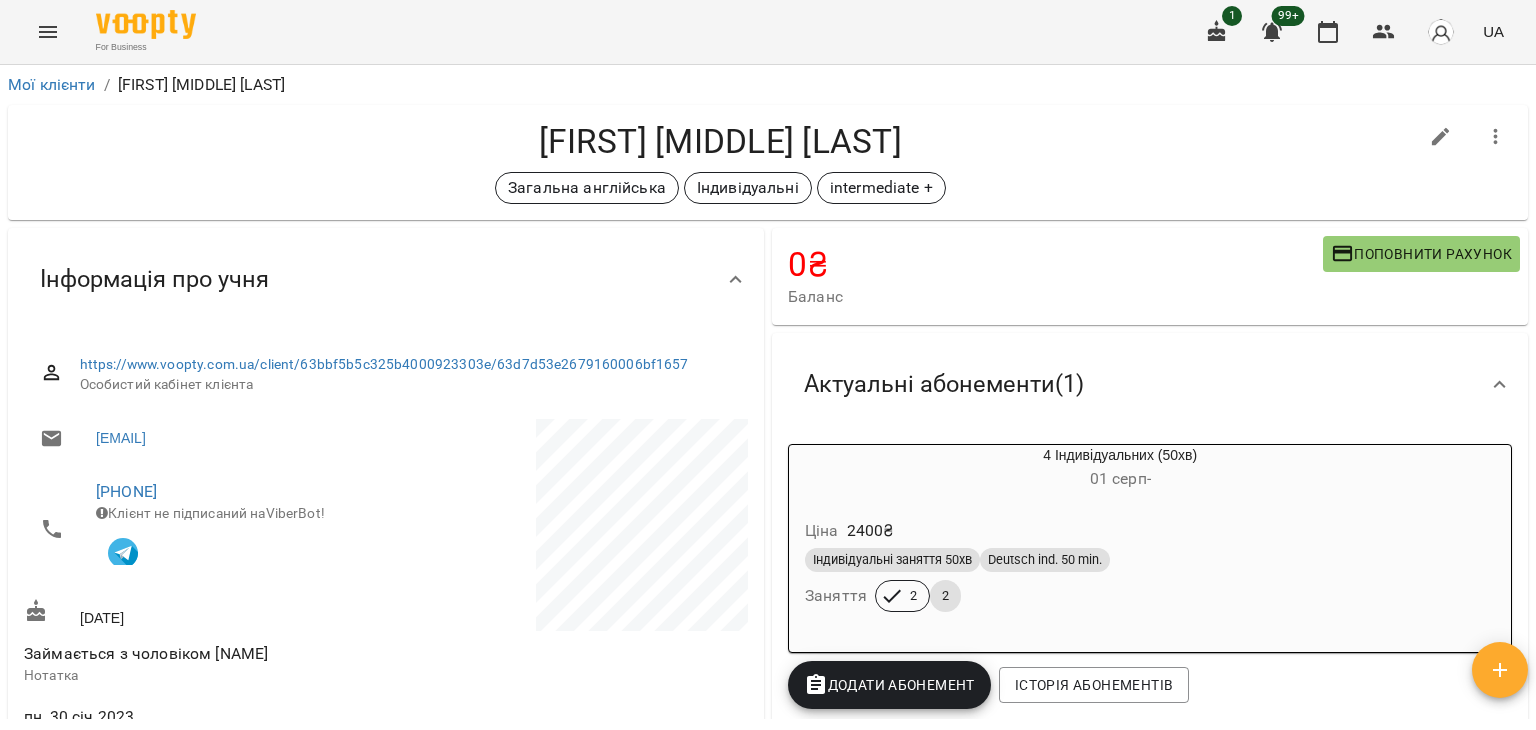scroll, scrollTop: 0, scrollLeft: 0, axis: both 